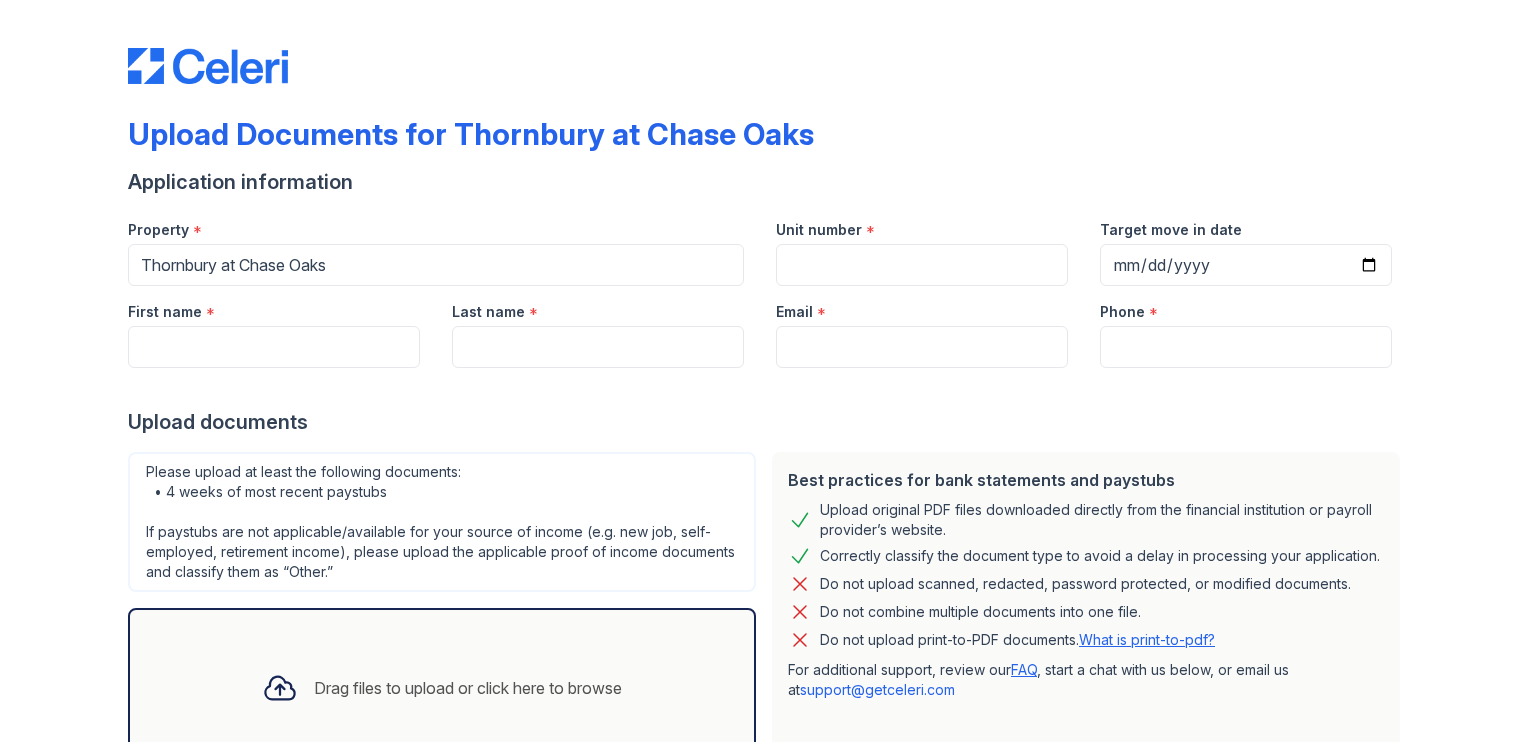scroll, scrollTop: 0, scrollLeft: 0, axis: both 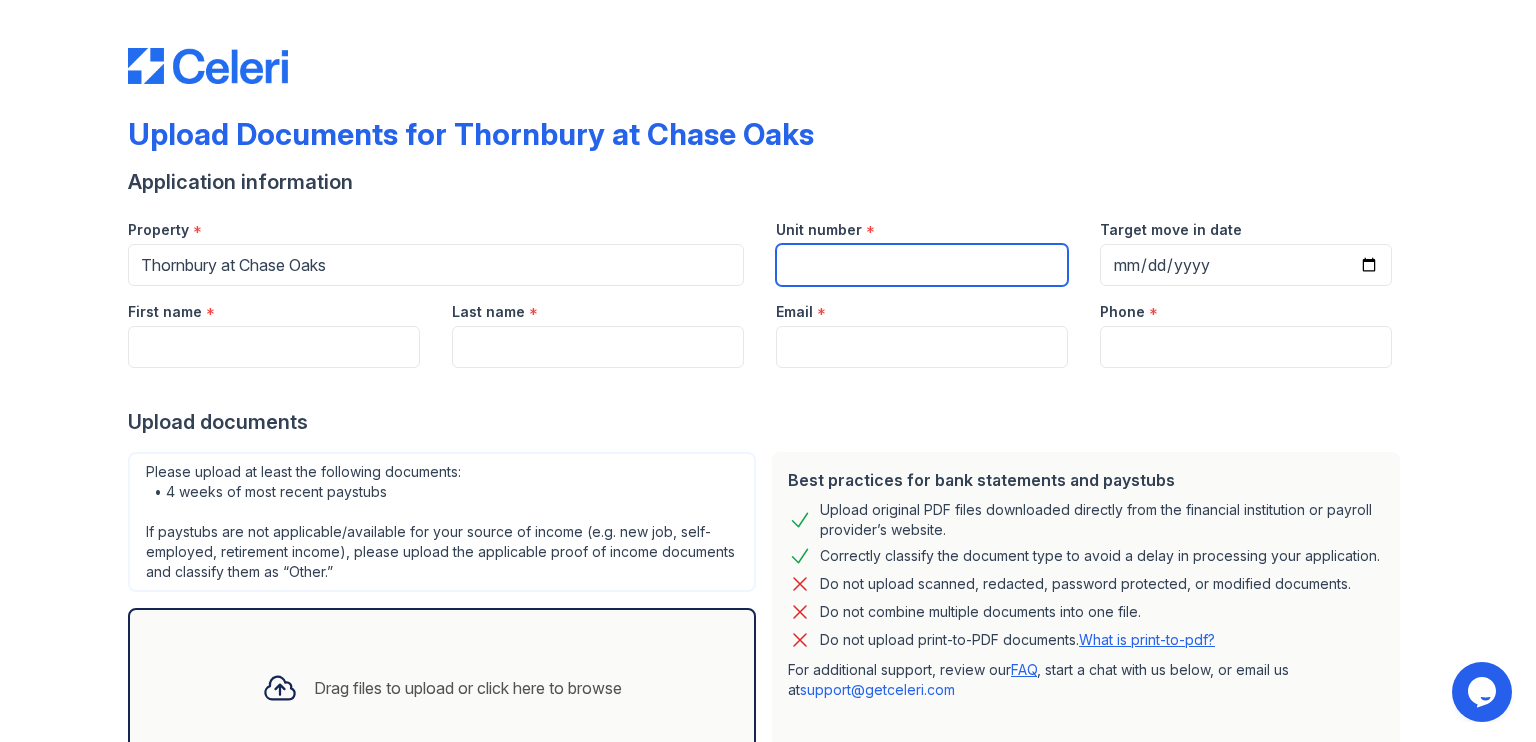click on "Unit number" at bounding box center (922, 265) 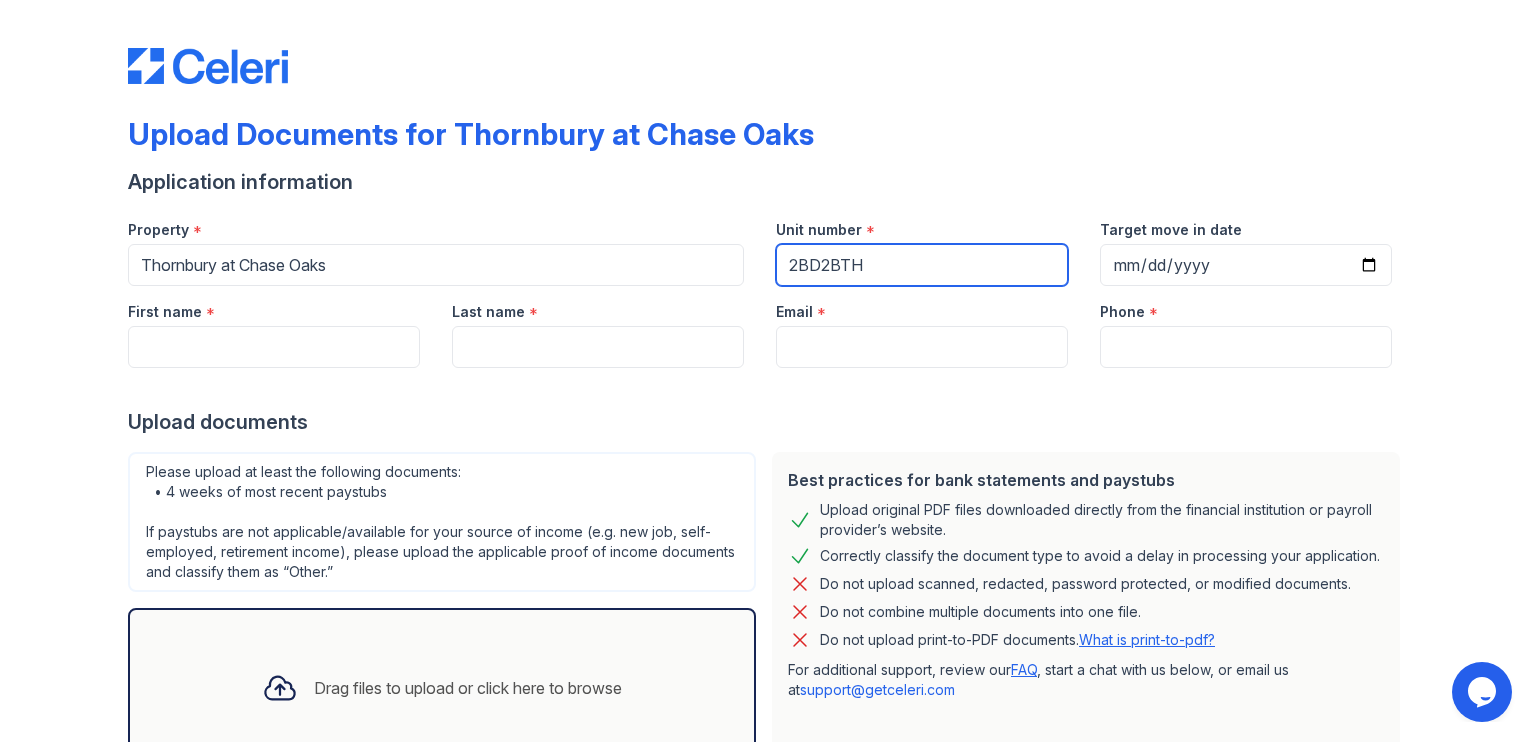 type on "2BD2BTH" 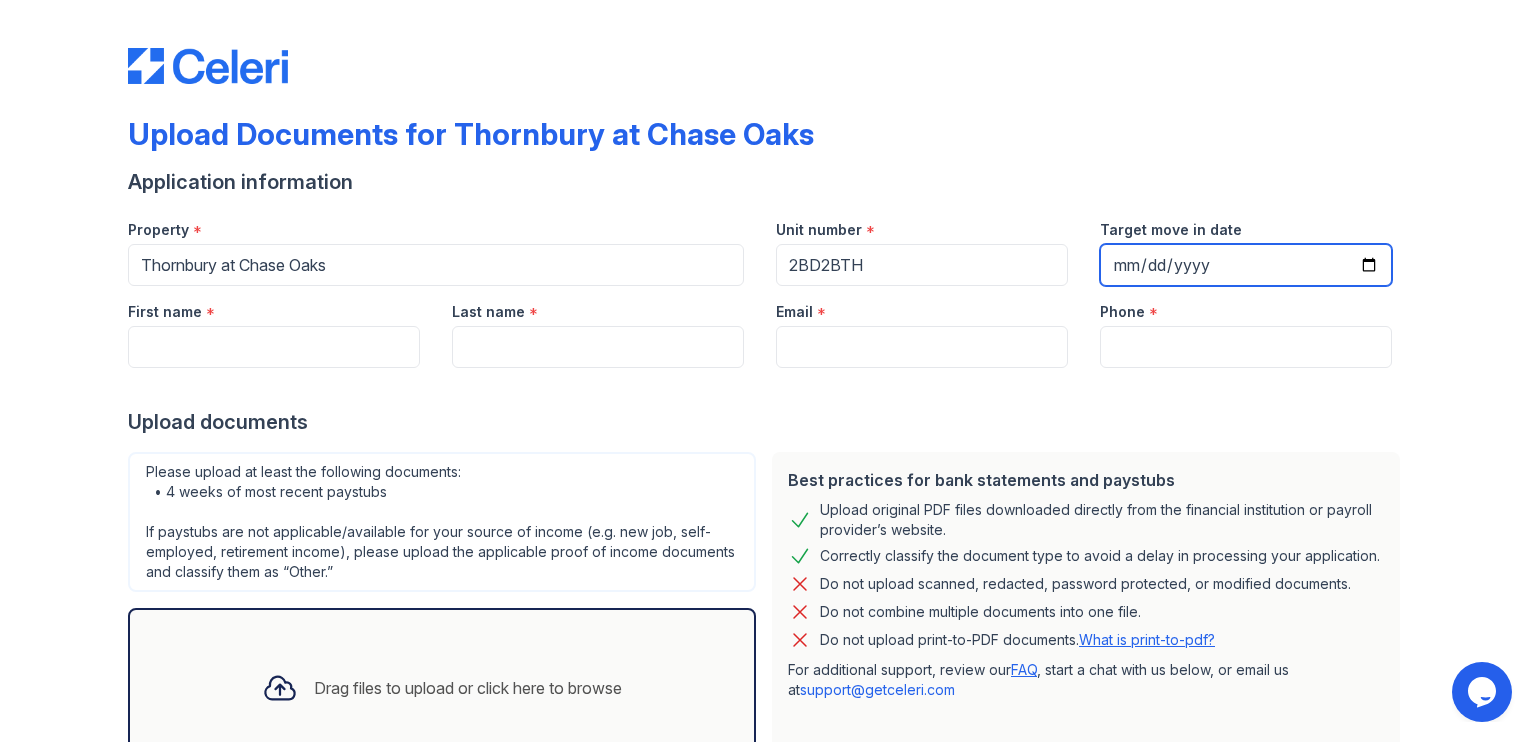 click on "Target move in date" at bounding box center [1246, 265] 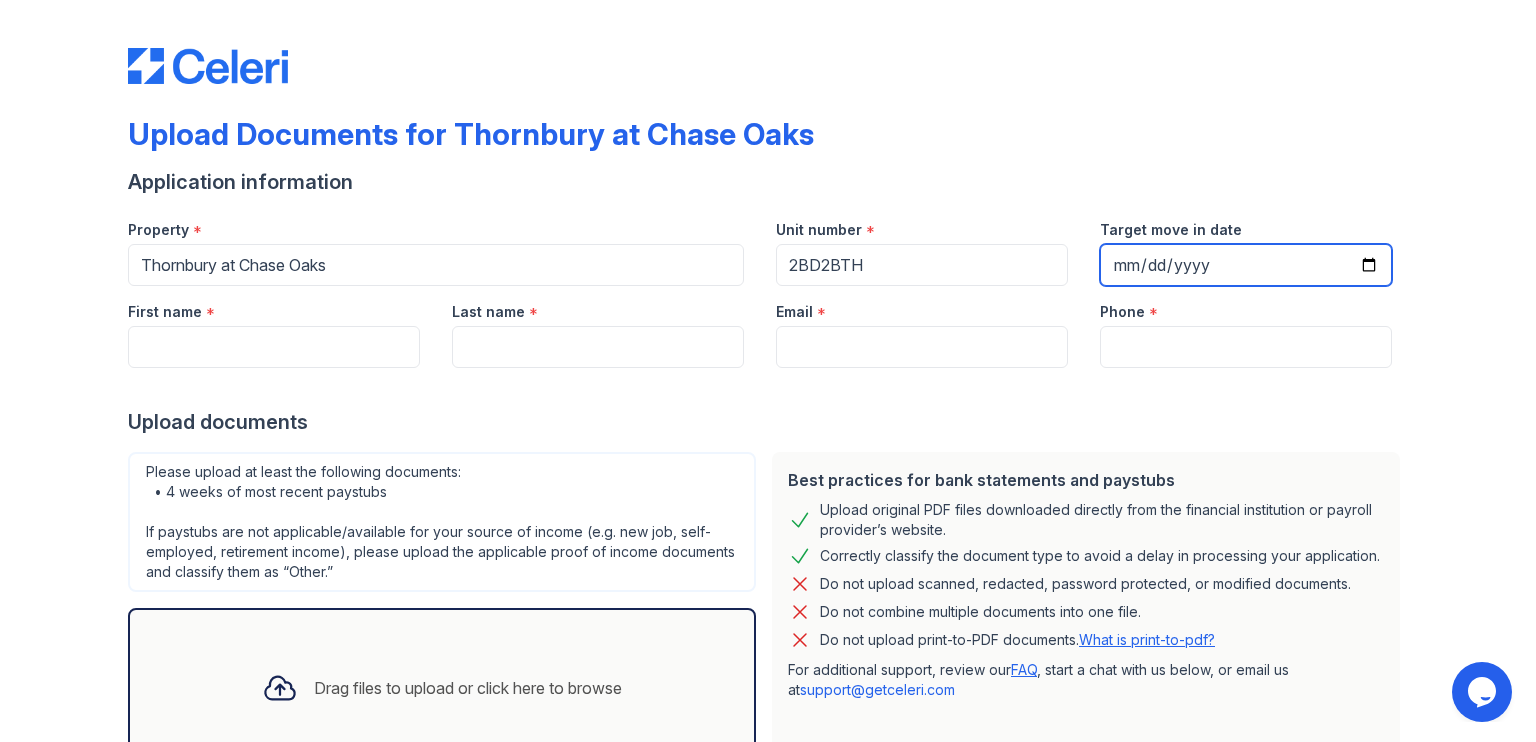 click on "Target move in date" at bounding box center (1246, 265) 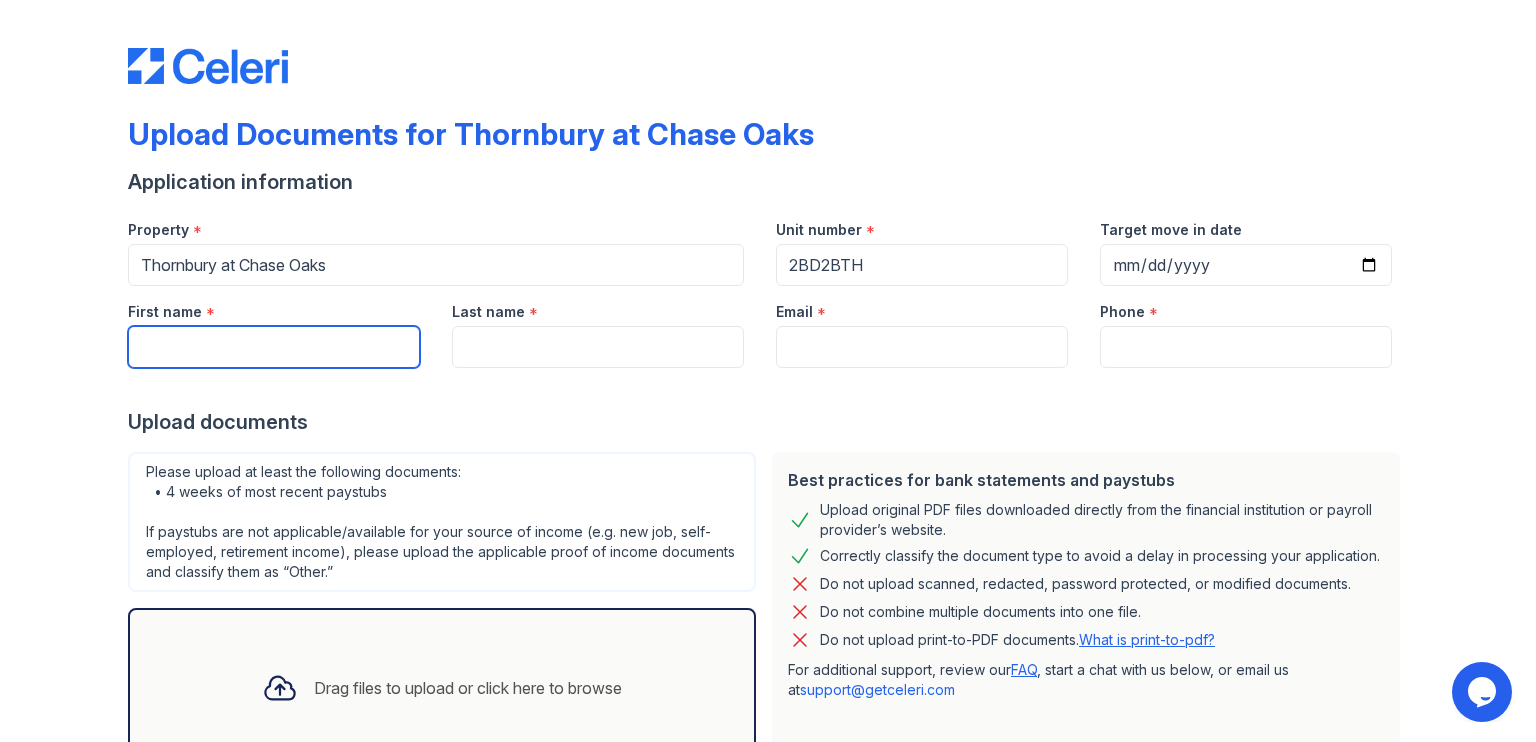 click on "First name" at bounding box center (274, 347) 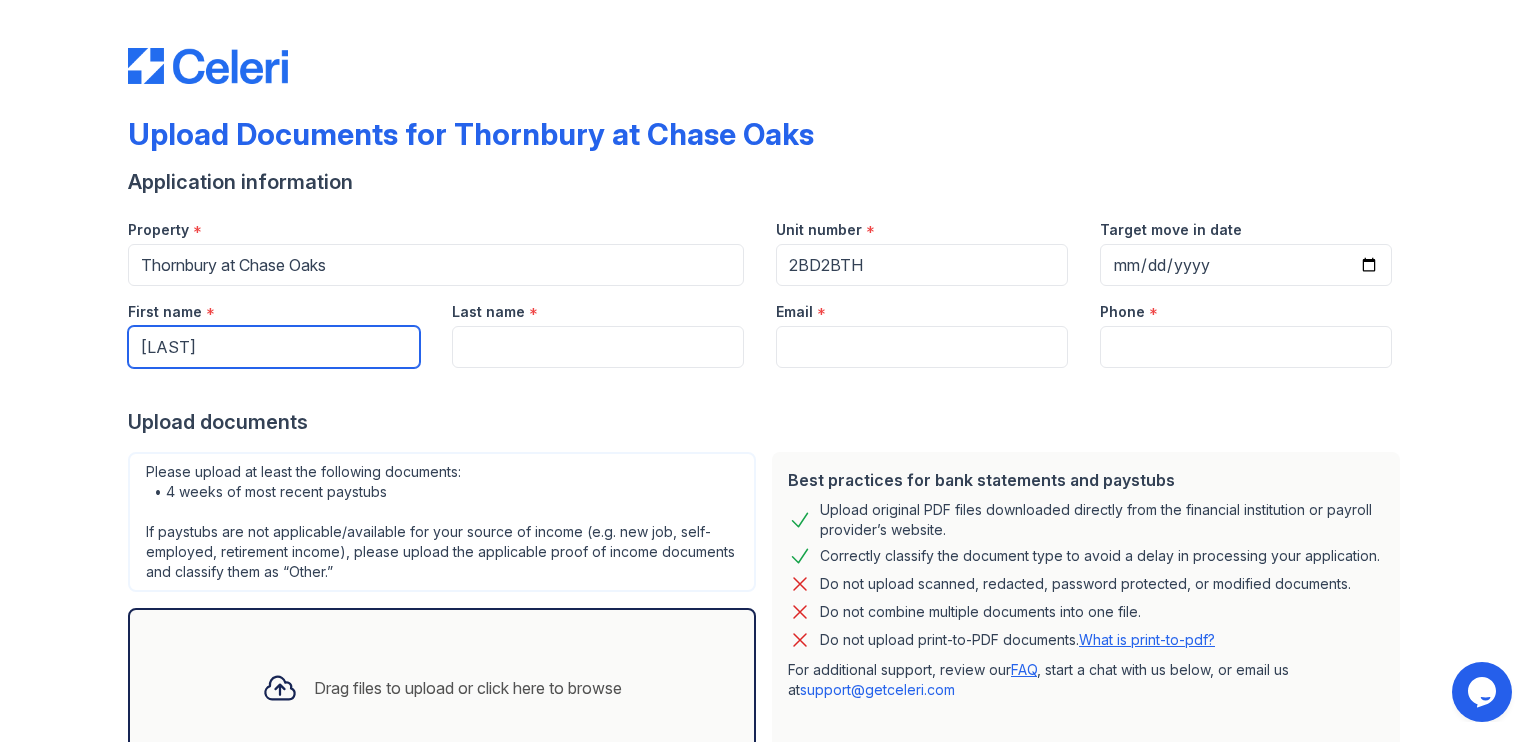 type on "[LAST]" 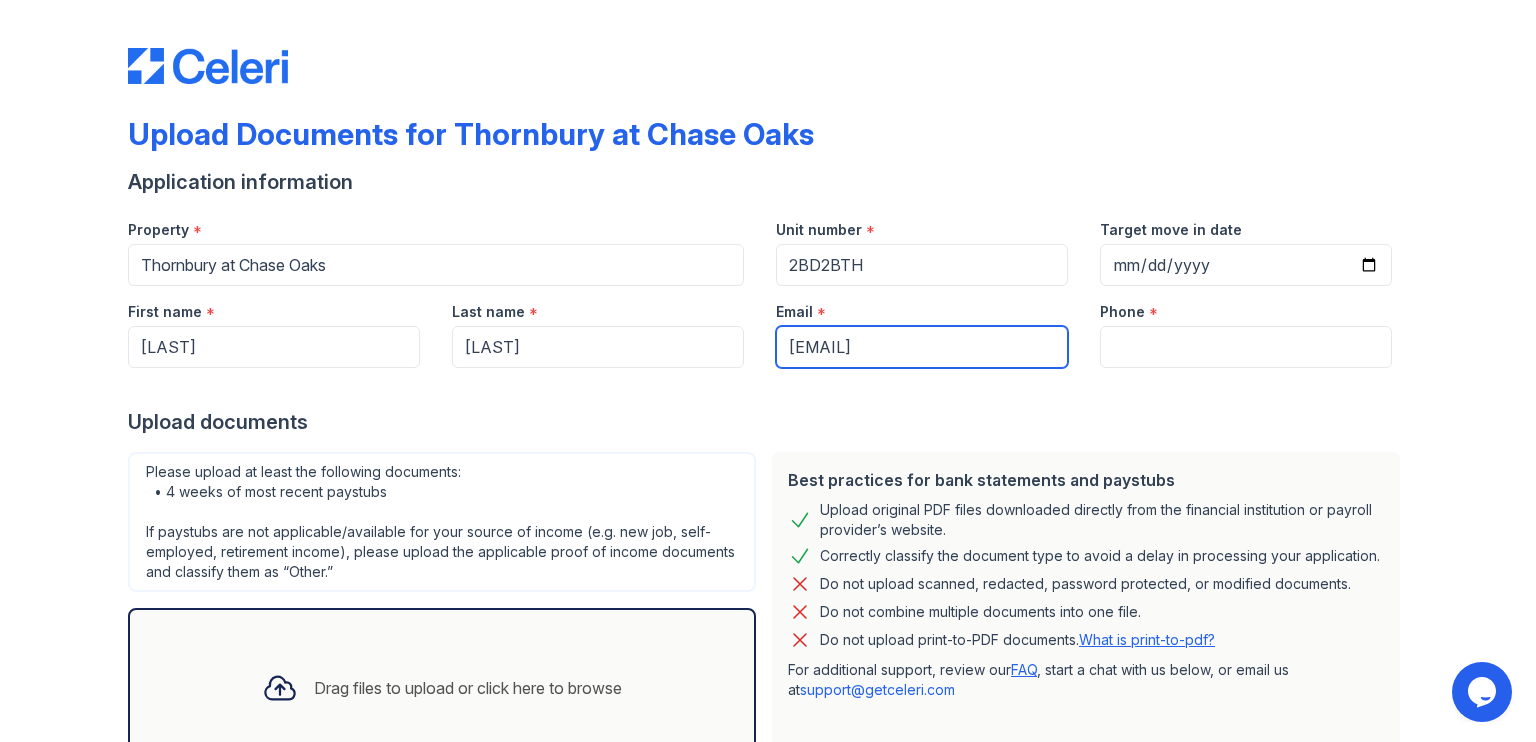 type on "[PHONE]" 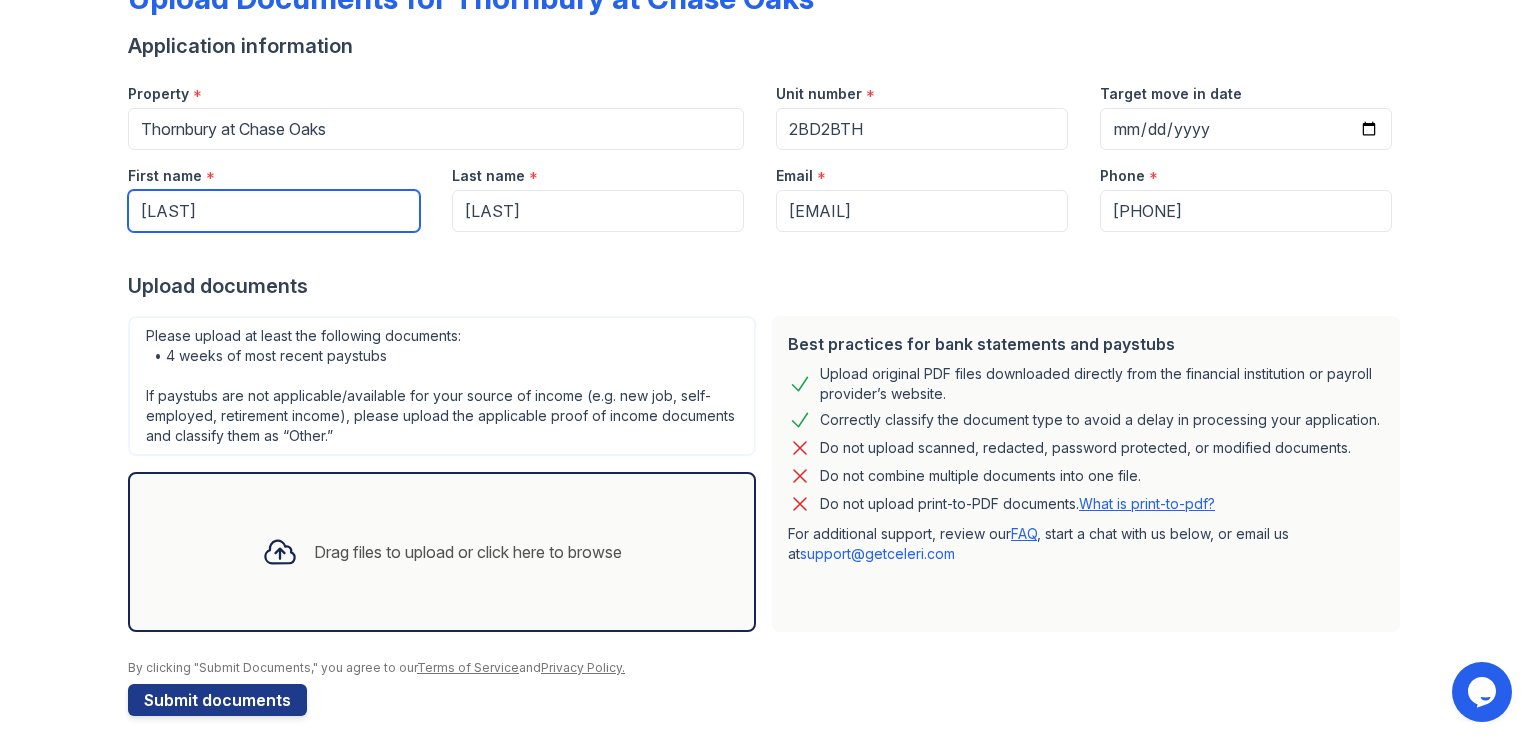 scroll, scrollTop: 148, scrollLeft: 0, axis: vertical 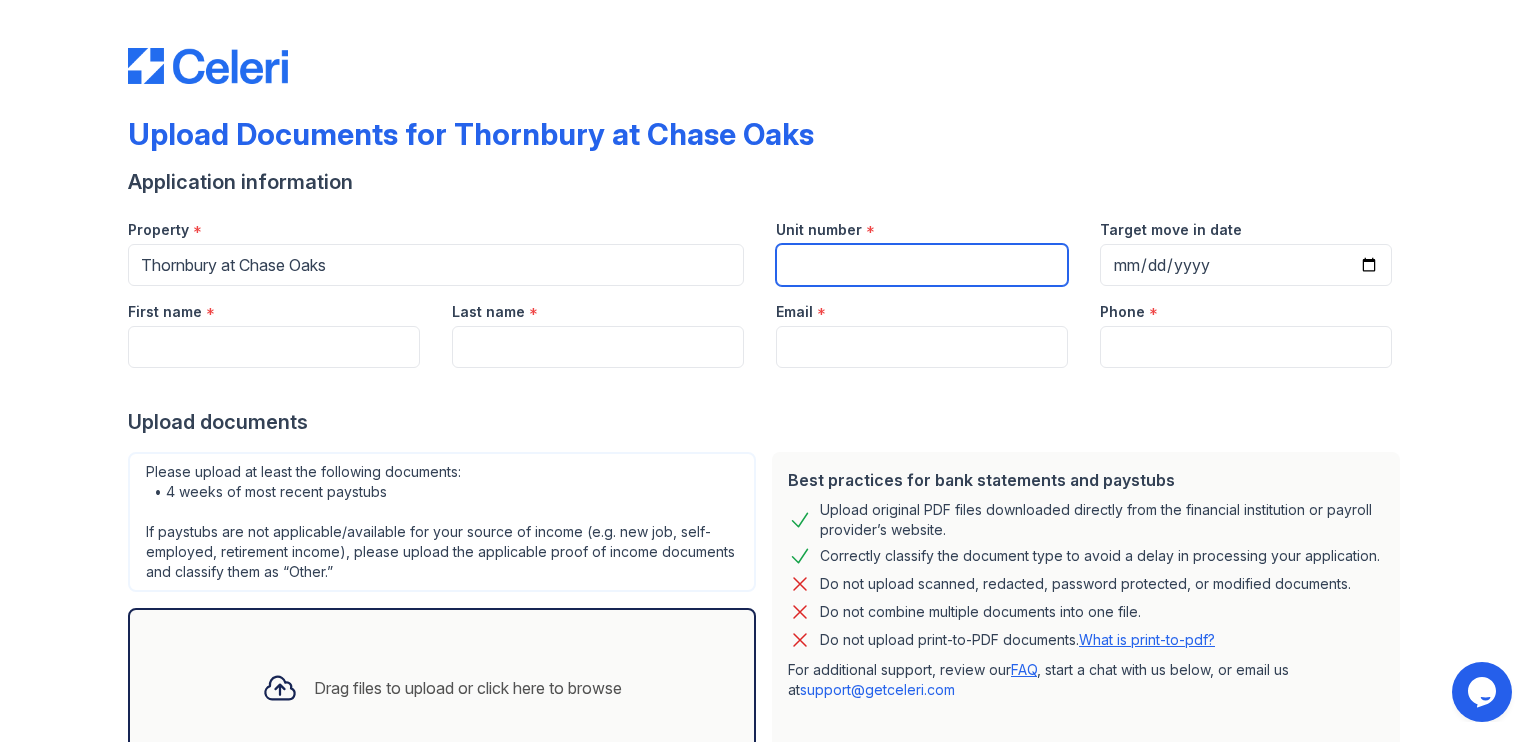 click on "Unit number" at bounding box center [922, 265] 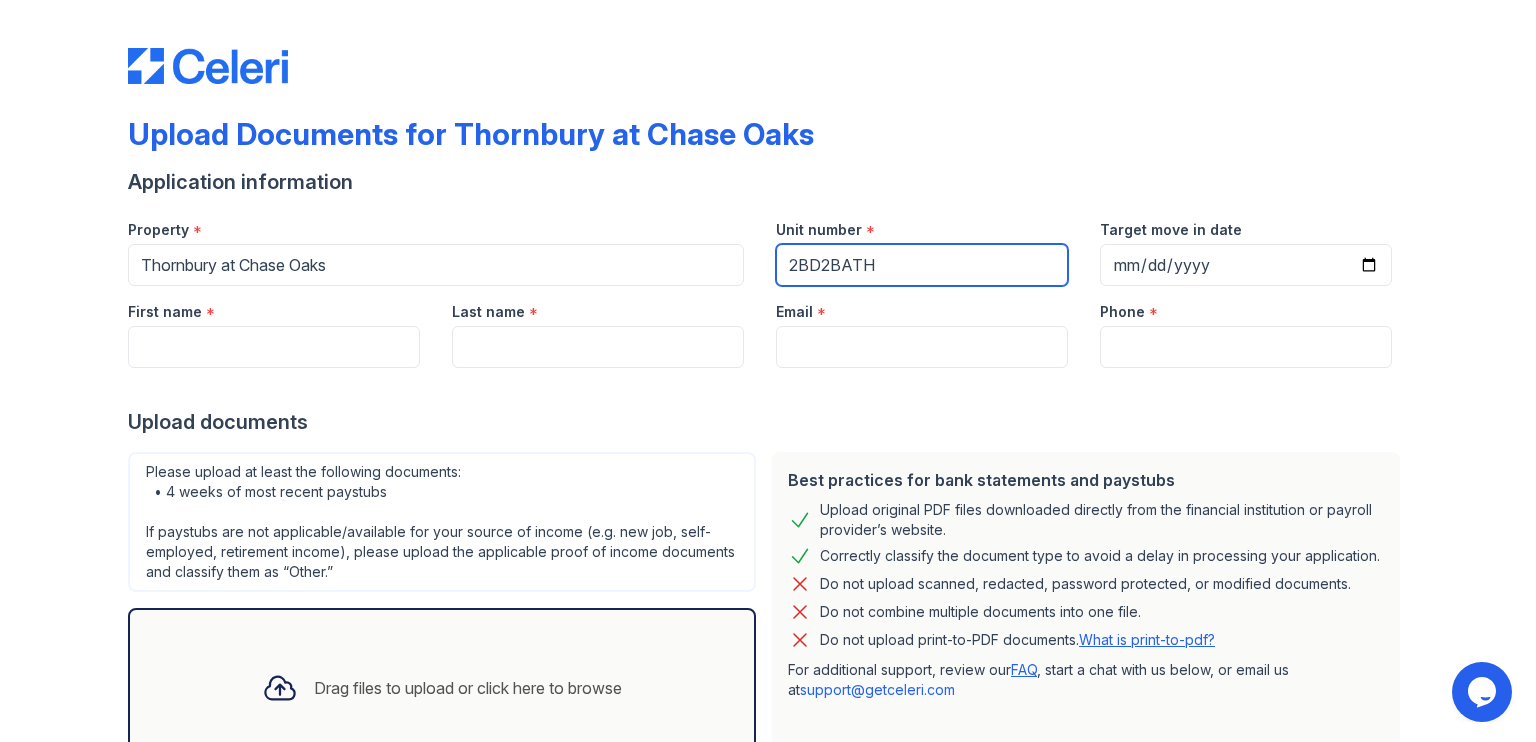 type on "2BD2BATH" 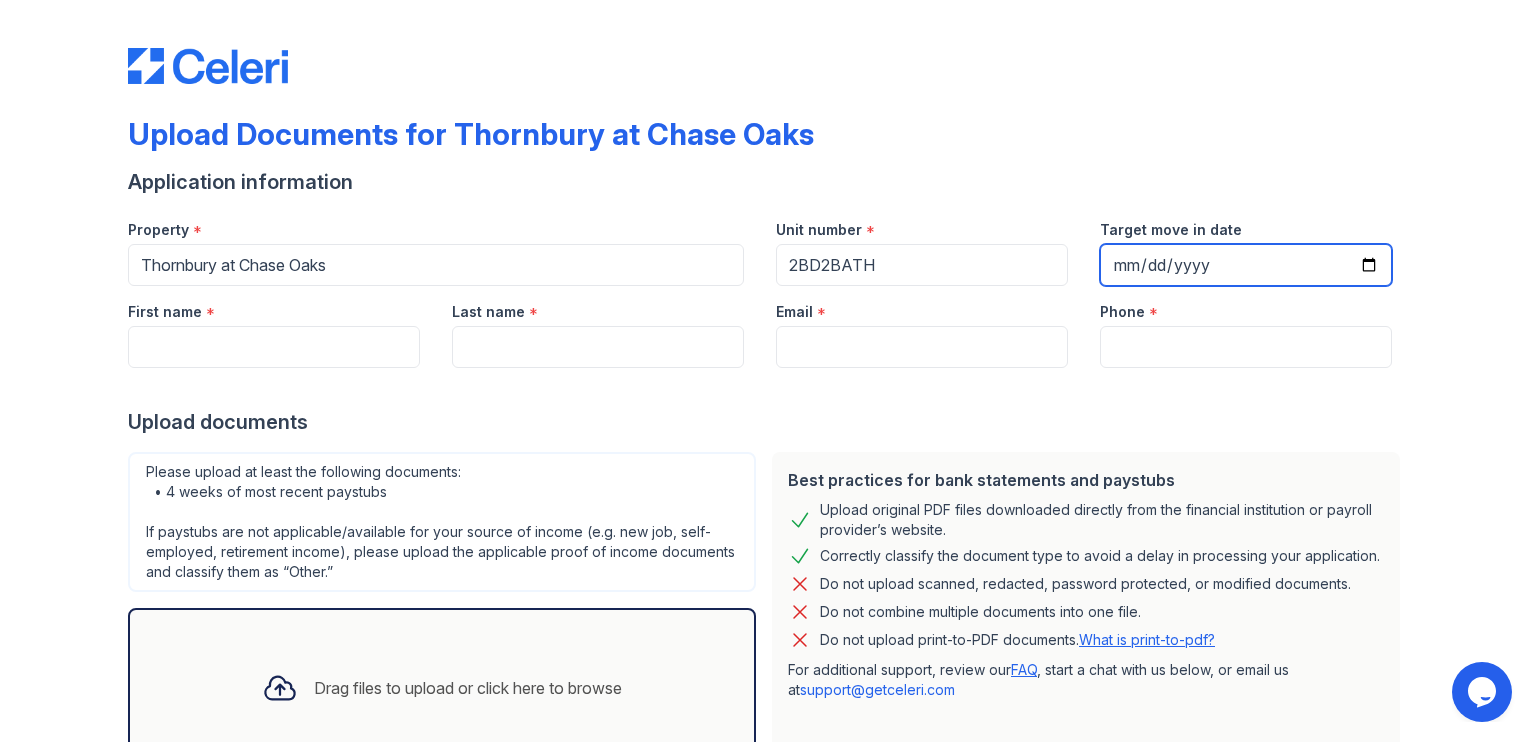 click on "Target move in date" at bounding box center [1246, 265] 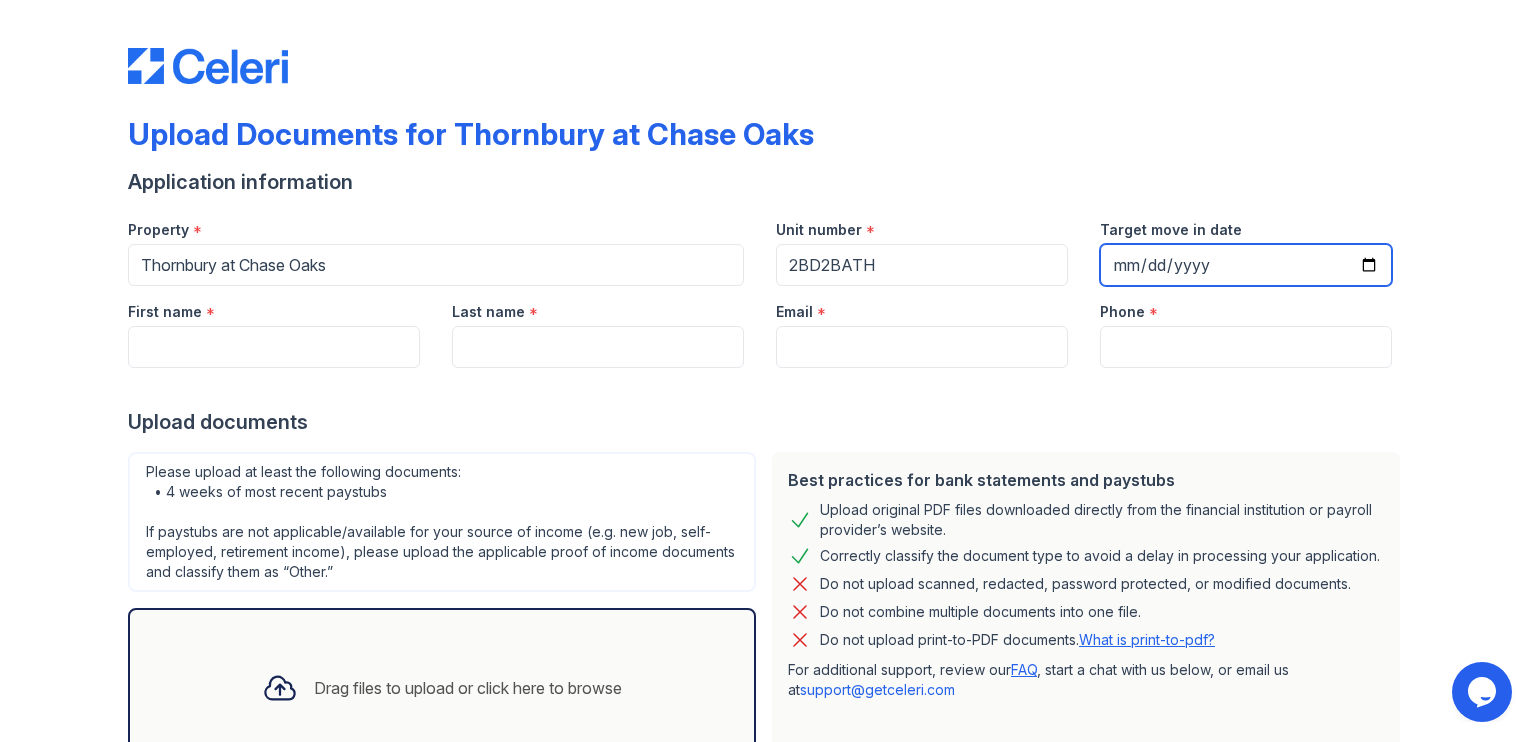 type on "[DATE]" 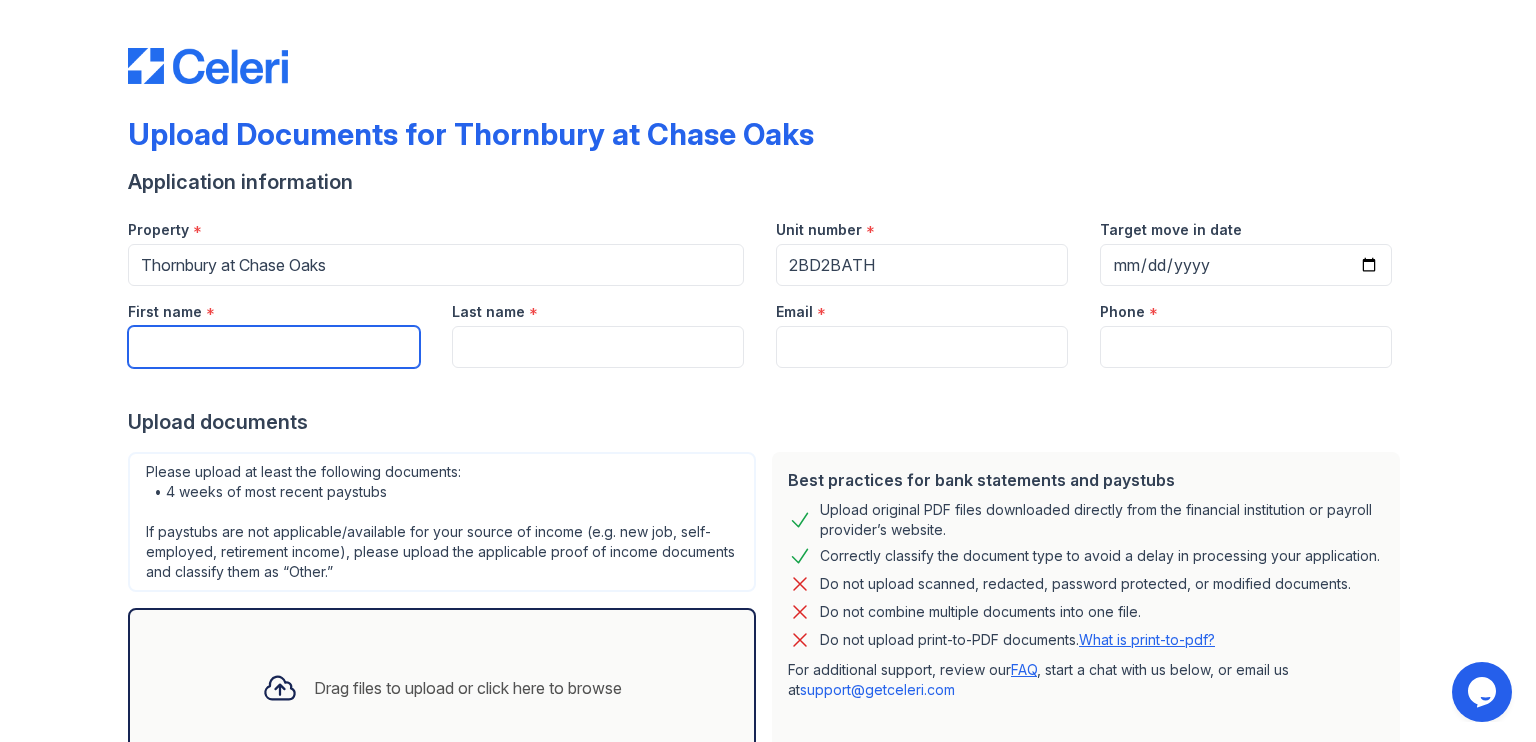 click on "First name" at bounding box center (274, 347) 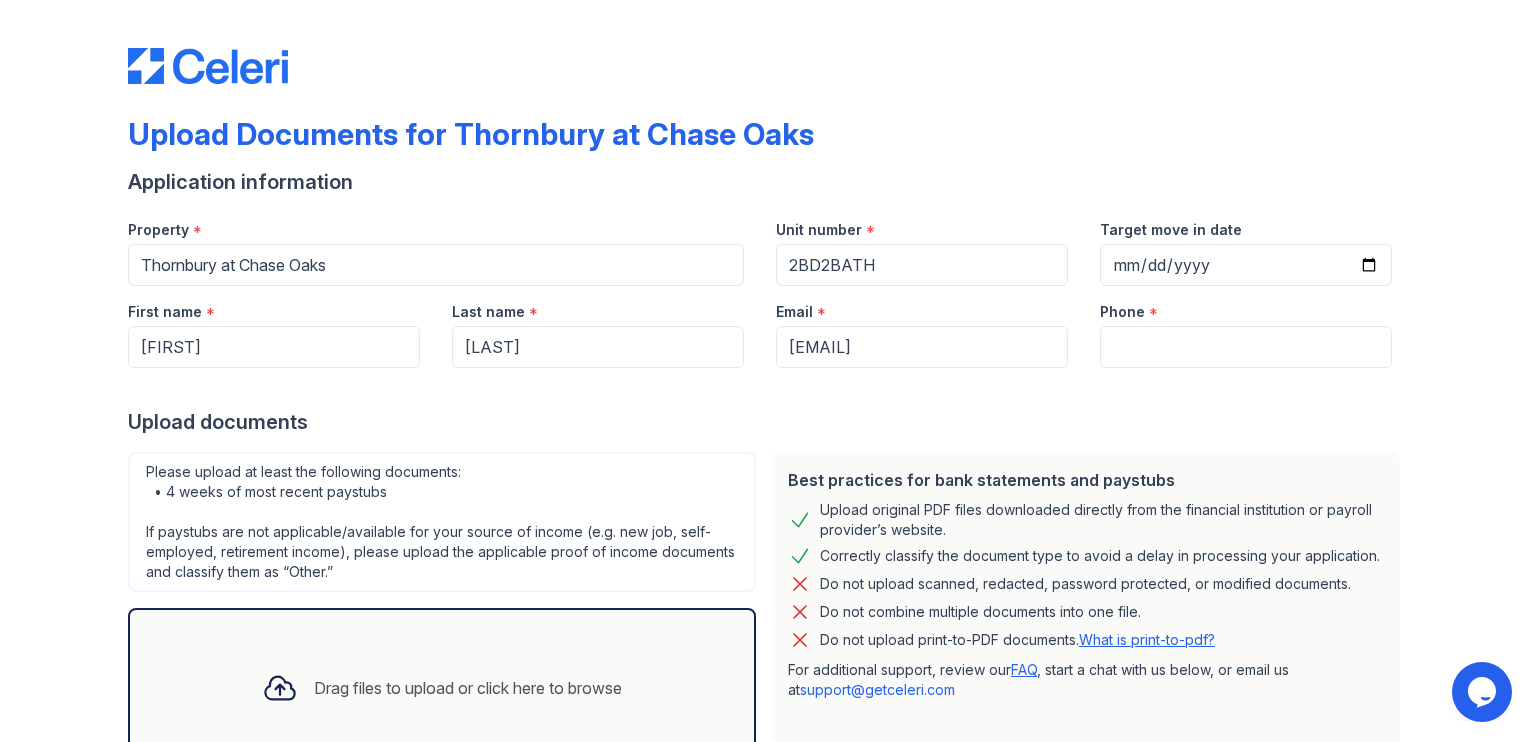 type on "[PHONE]" 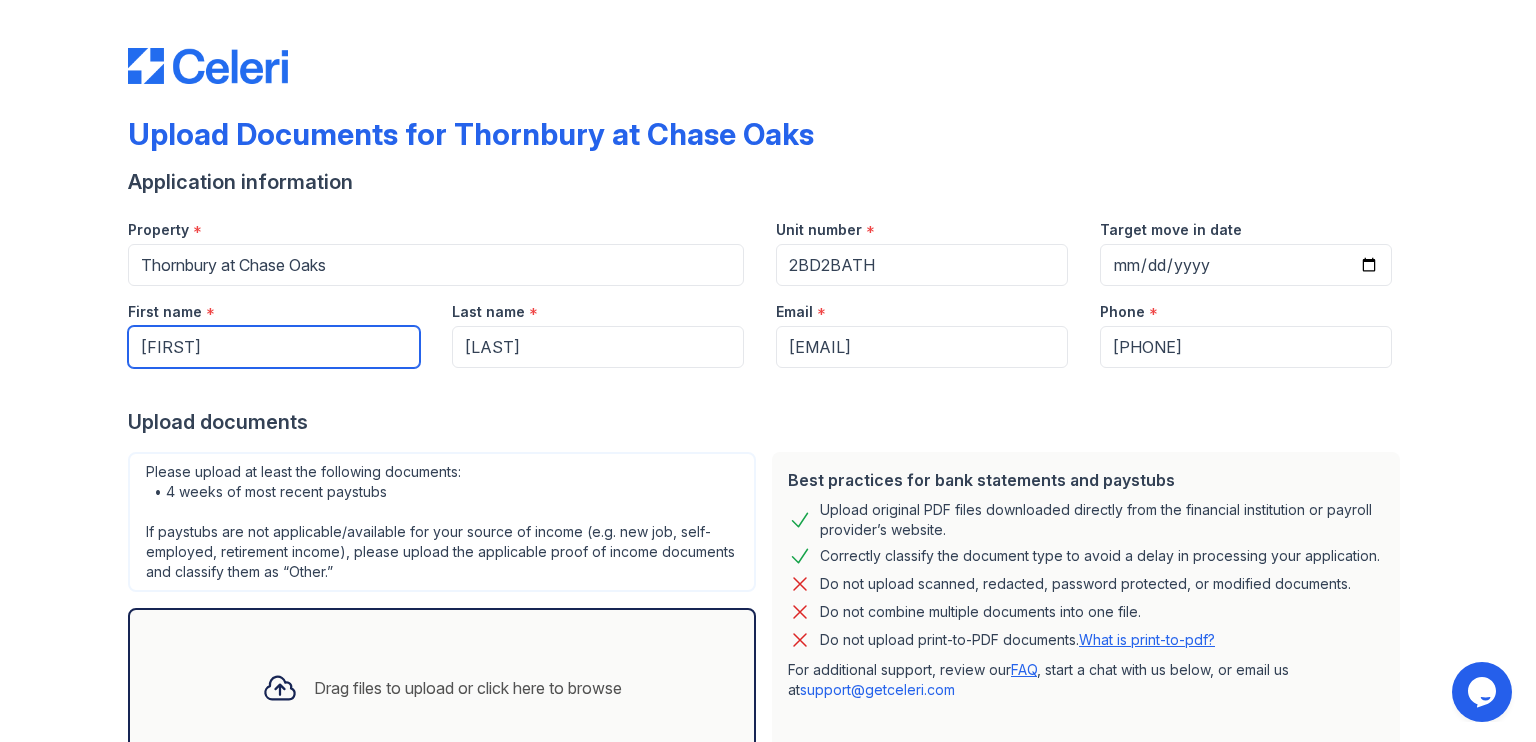 scroll, scrollTop: 148, scrollLeft: 0, axis: vertical 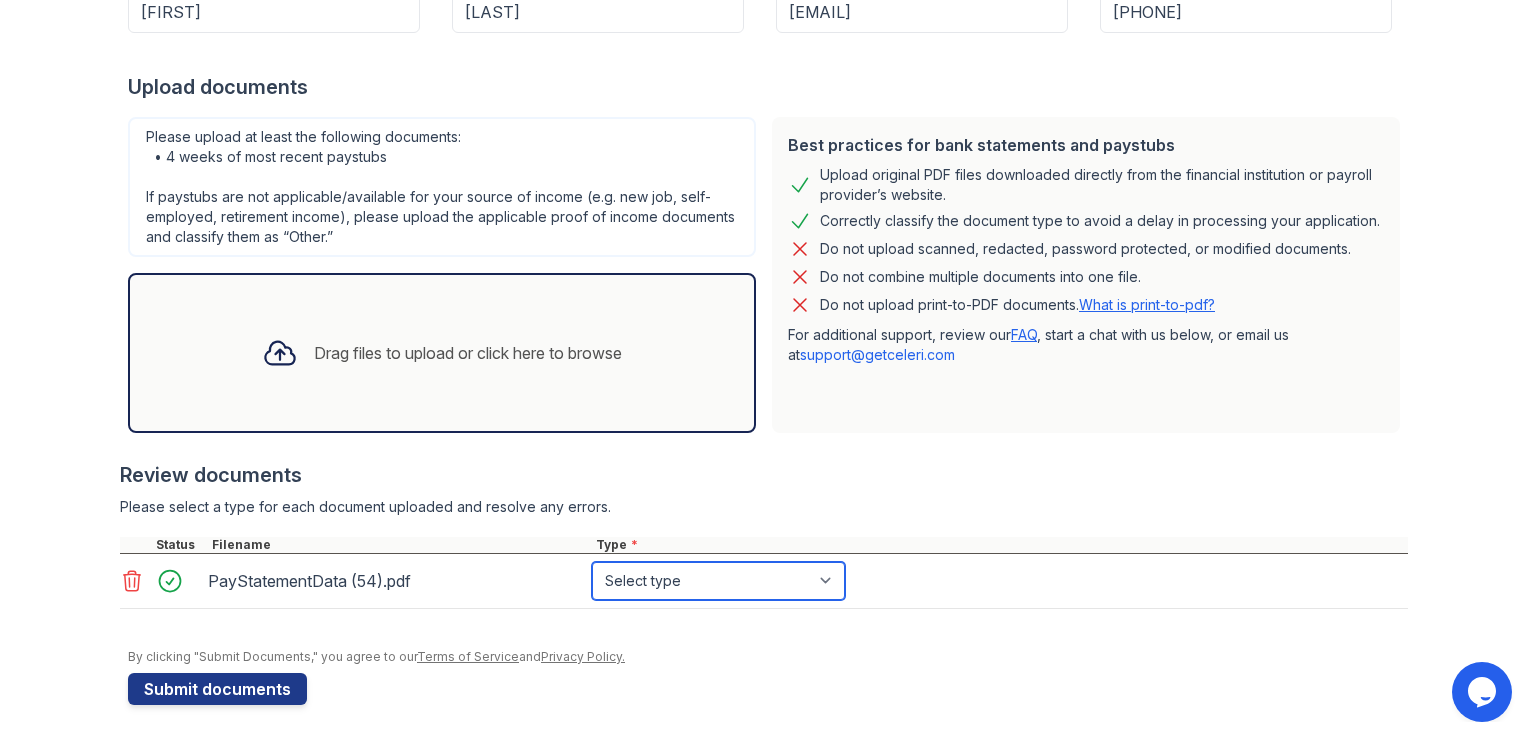 click on "Select type
Paystub
Bank Statement
Offer Letter
Tax Documents
Benefit Award Letter
Investment Account Statement
Other" at bounding box center [718, 581] 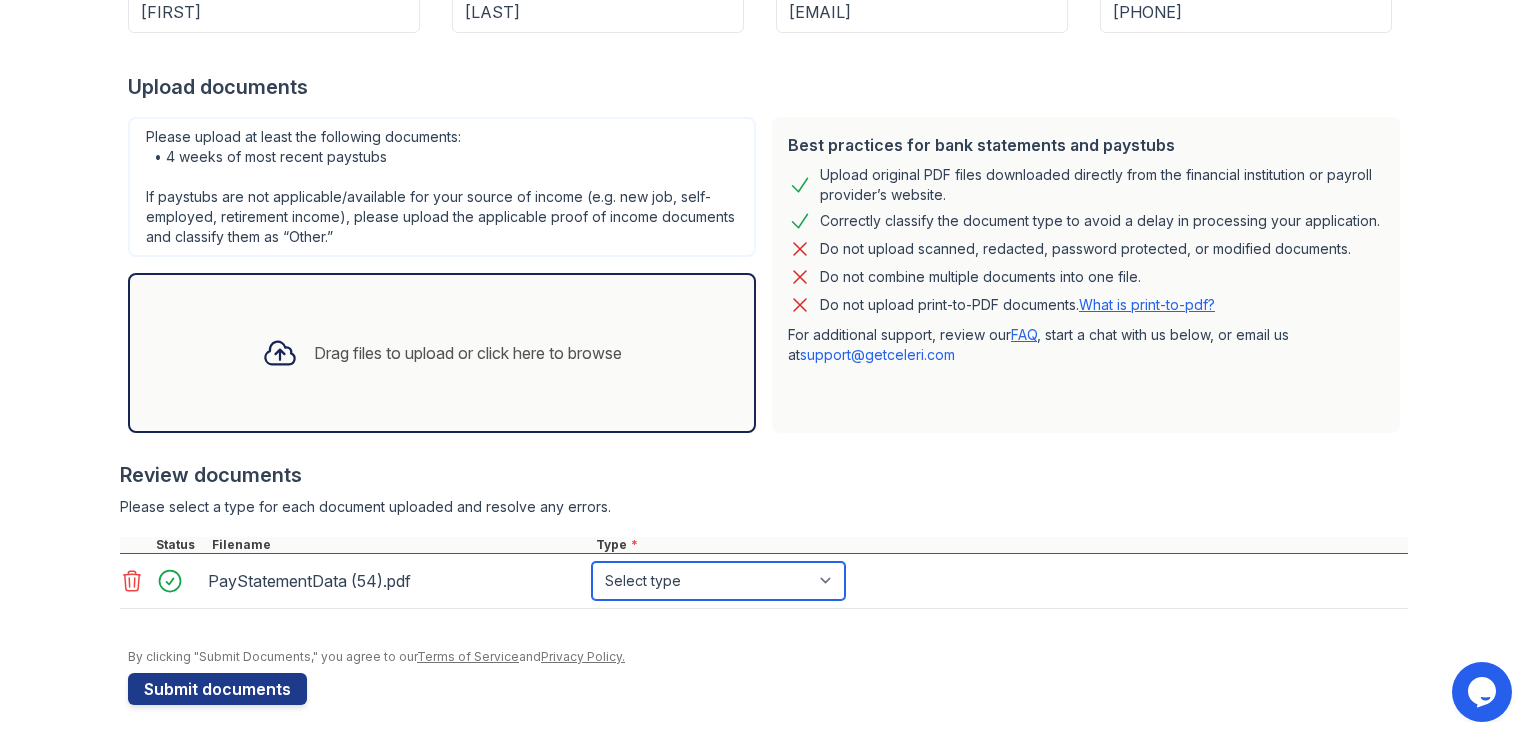 select on "paystub" 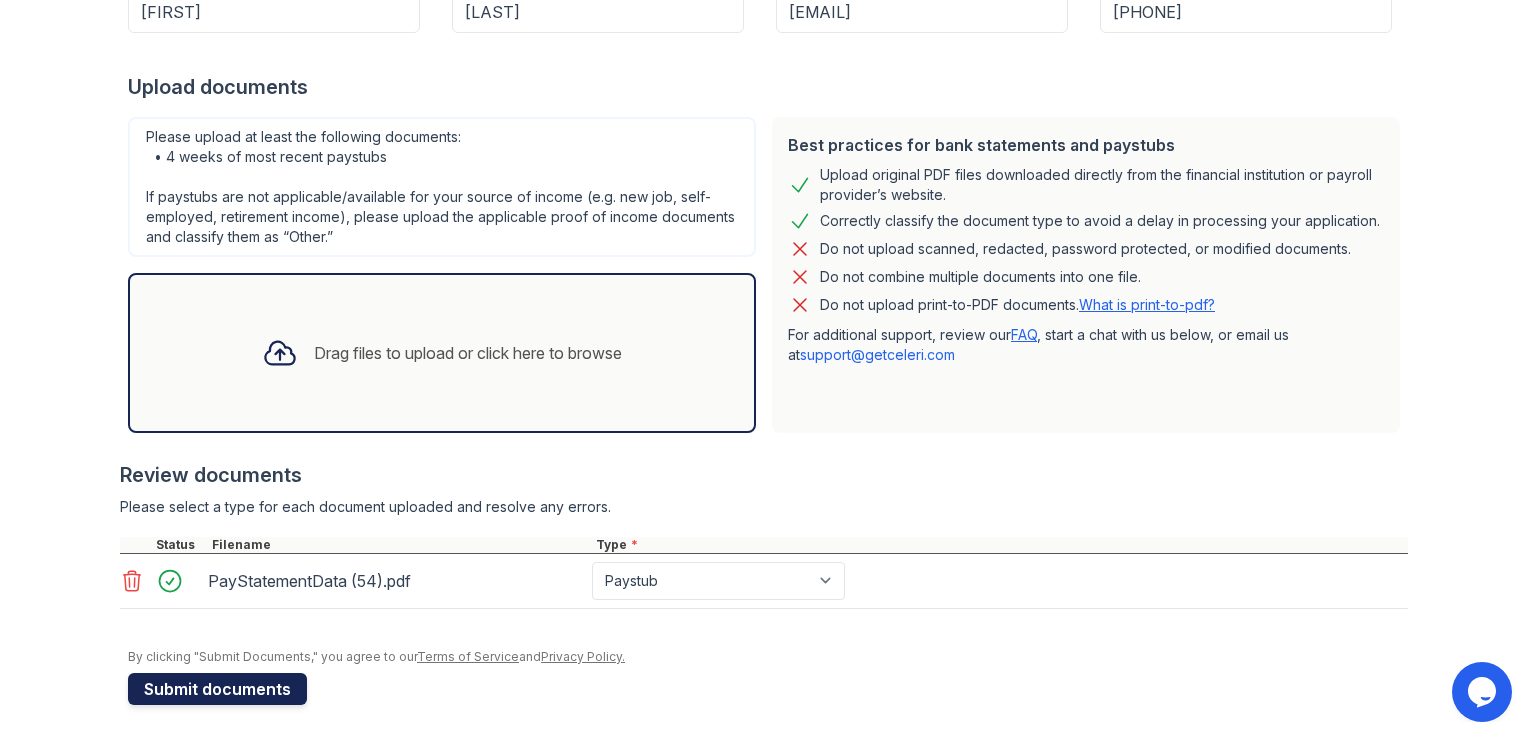 click on "Submit documents" at bounding box center [217, 689] 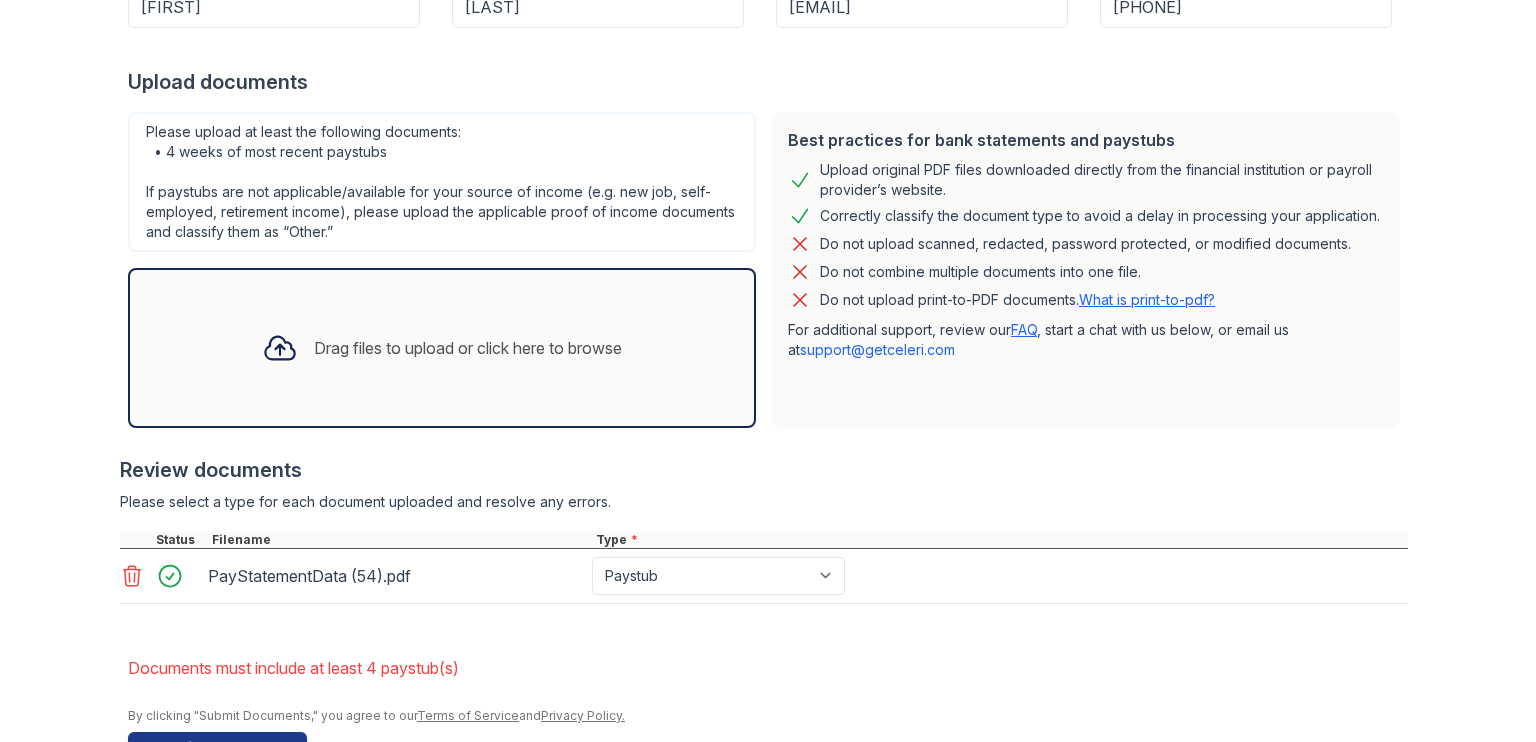 scroll, scrollTop: 455, scrollLeft: 0, axis: vertical 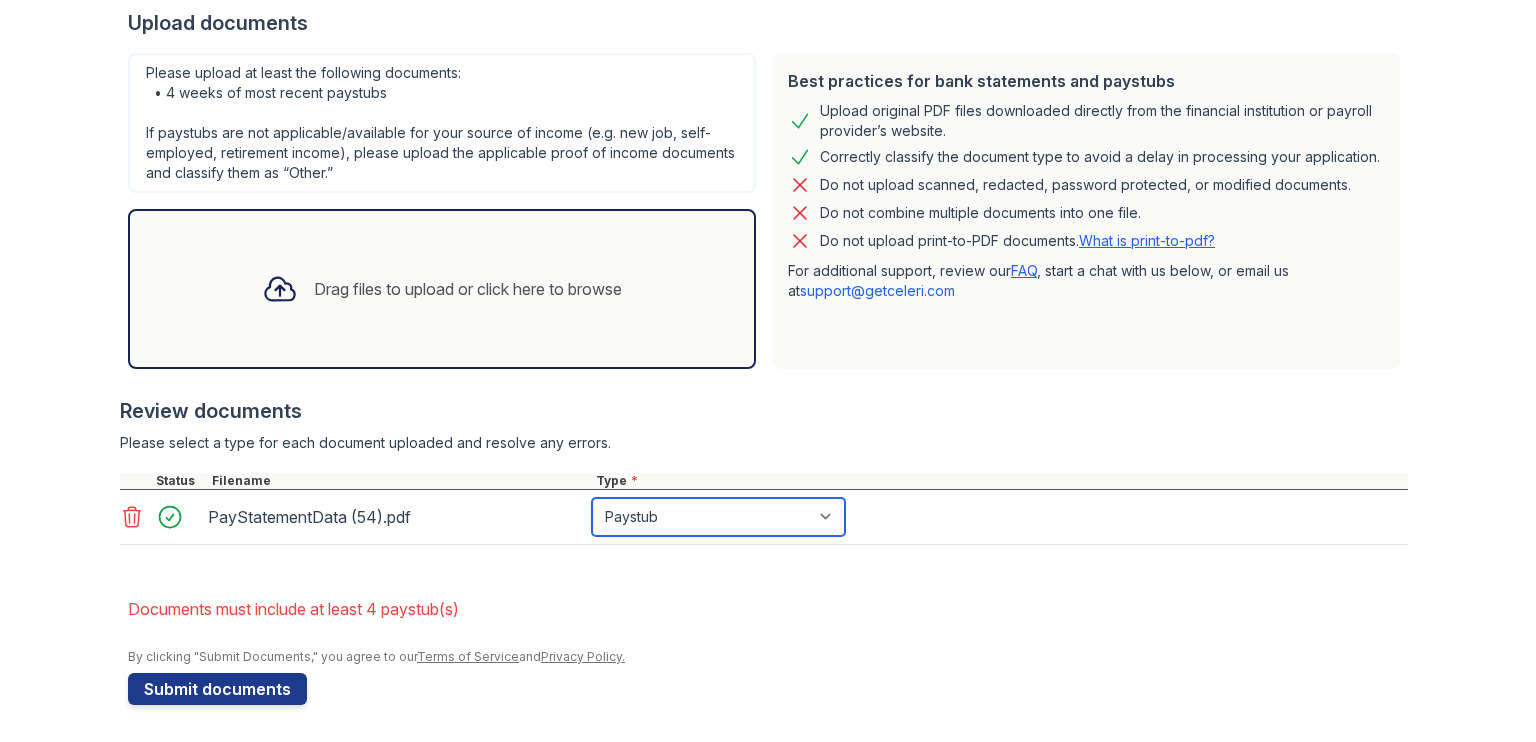 click on "Paystub
Bank Statement
Offer Letter
Tax Documents
Benefit Award Letter
Investment Account Statement
Other" at bounding box center (718, 517) 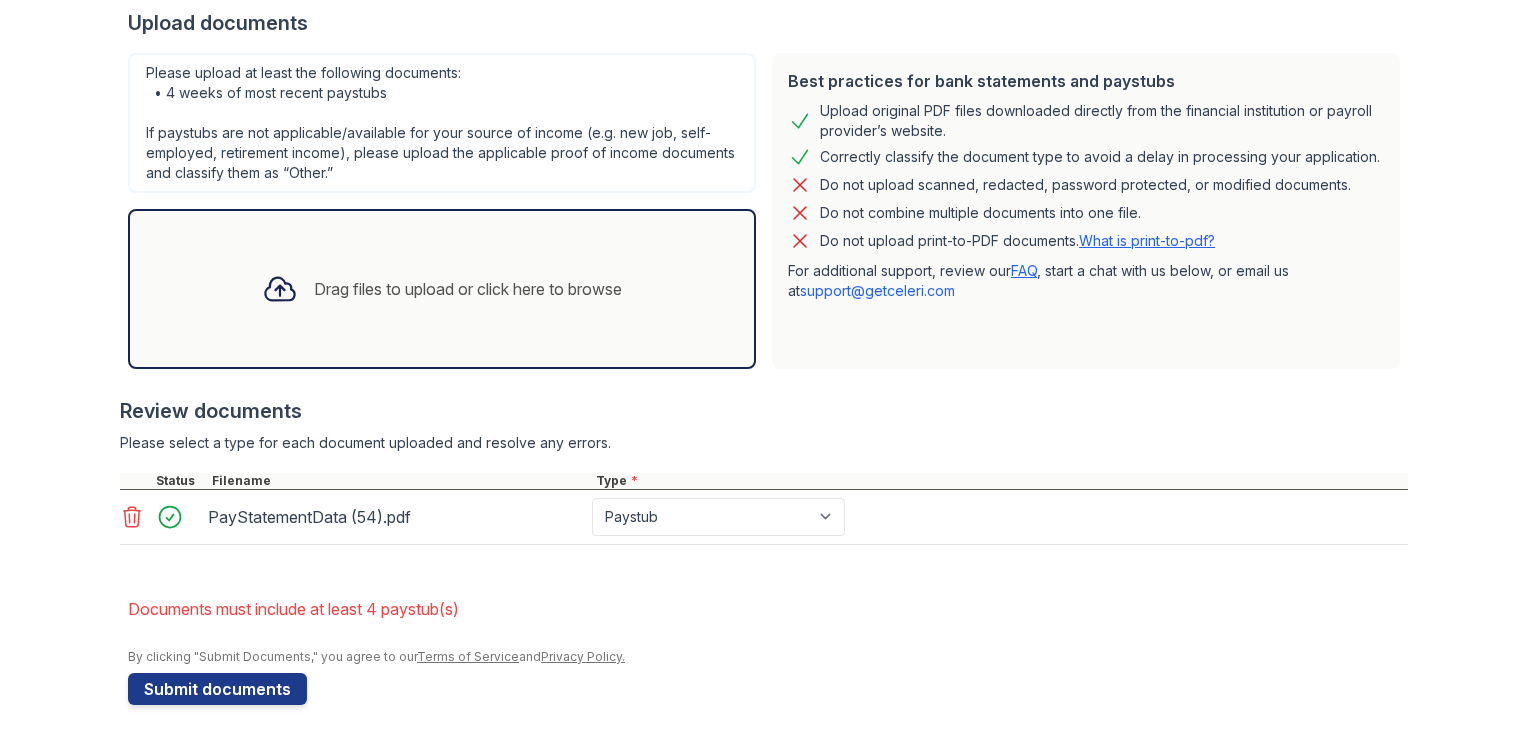 click on "PayStatementData (54).pdf" at bounding box center (396, 517) 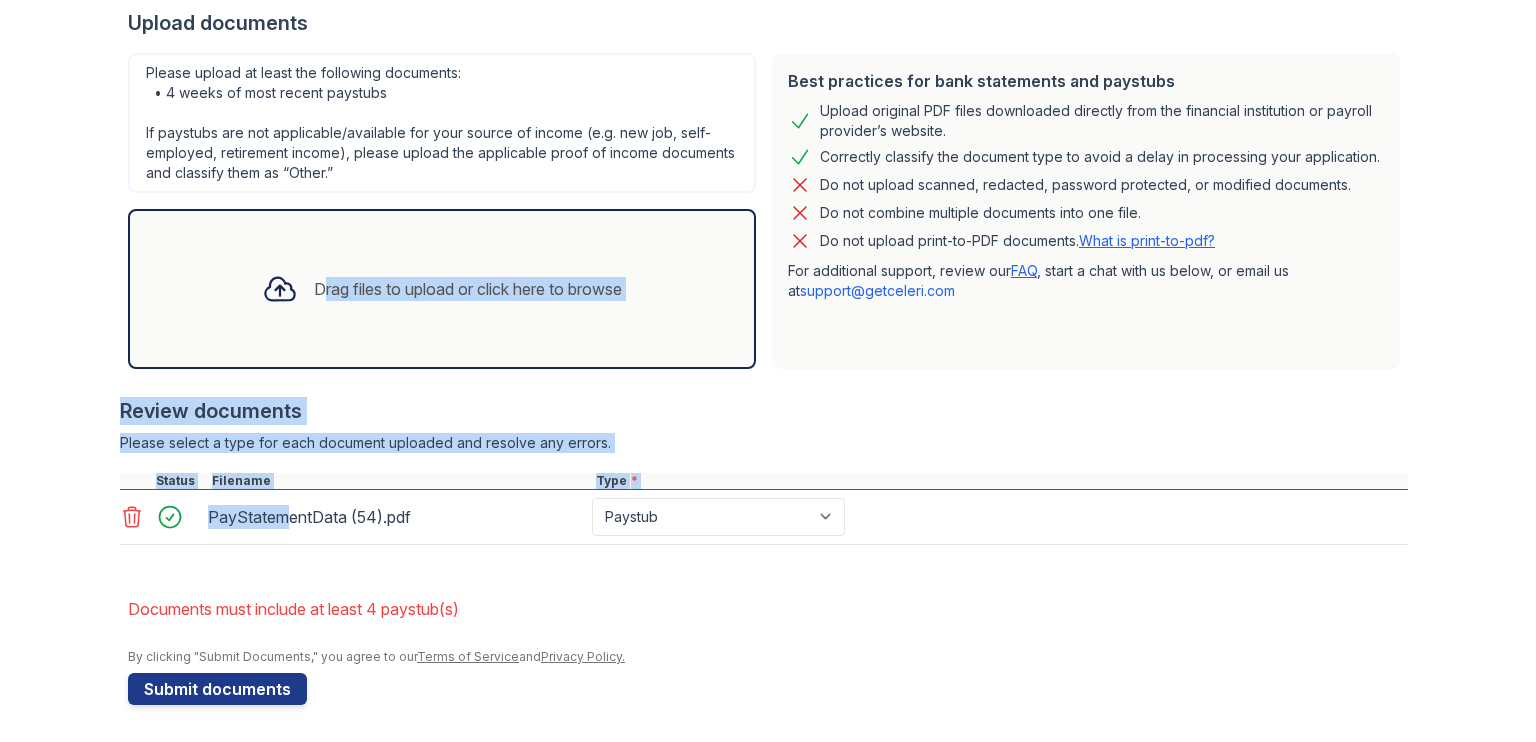 drag, startPoint x: 263, startPoint y: 515, endPoint x: 217, endPoint y: 270, distance: 249.28096 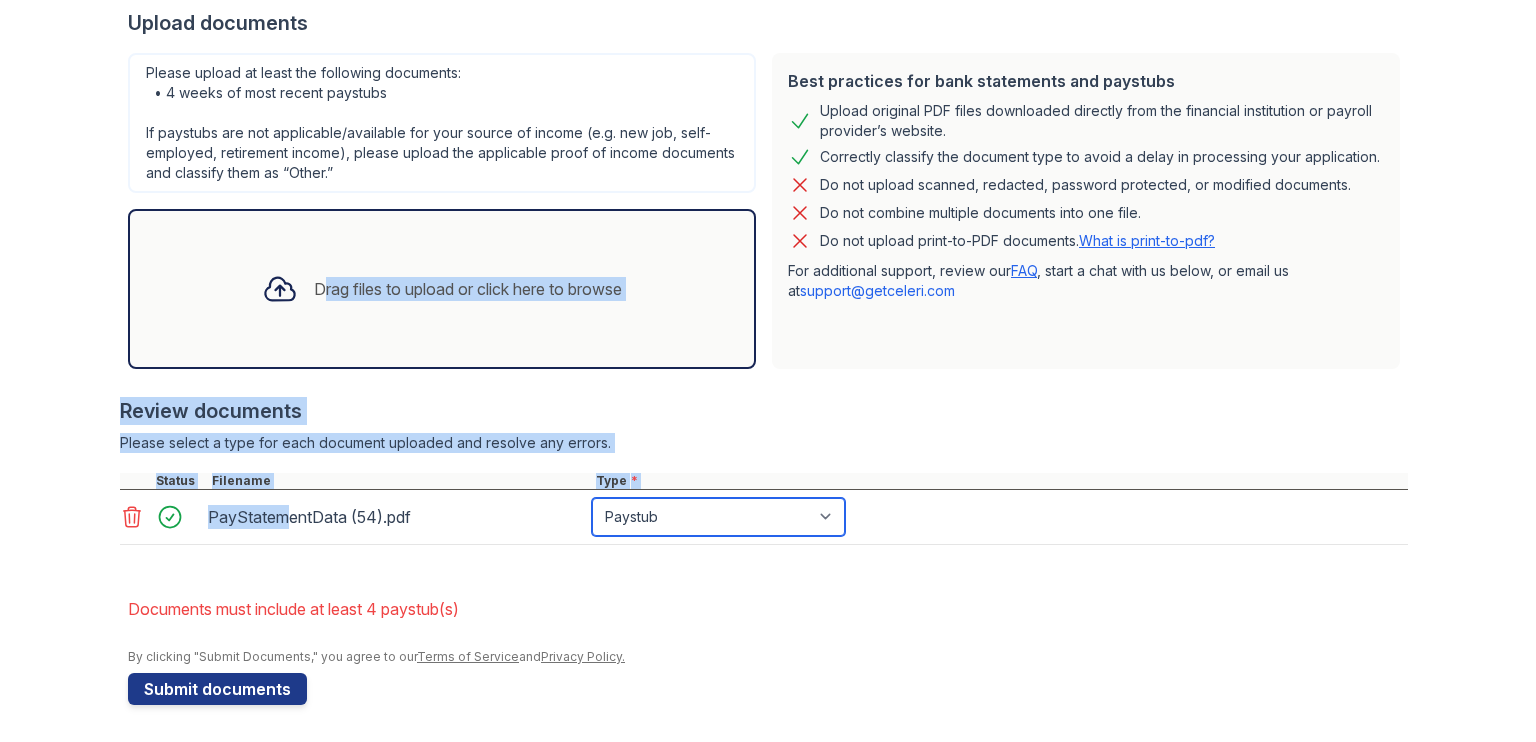 click on "Paystub
Bank Statement
Offer Letter
Tax Documents
Benefit Award Letter
Investment Account Statement
Other" at bounding box center [718, 517] 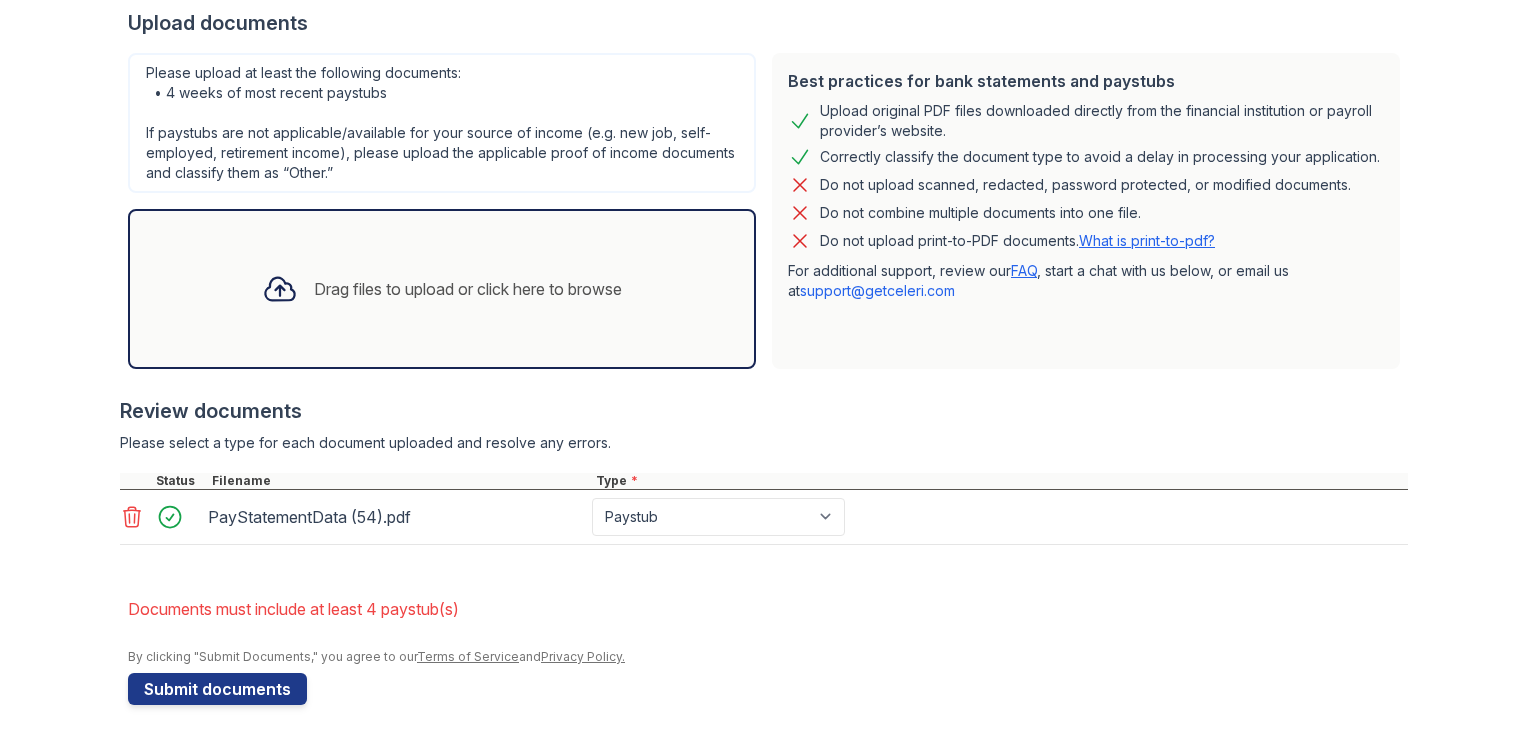 click at bounding box center [764, 555] 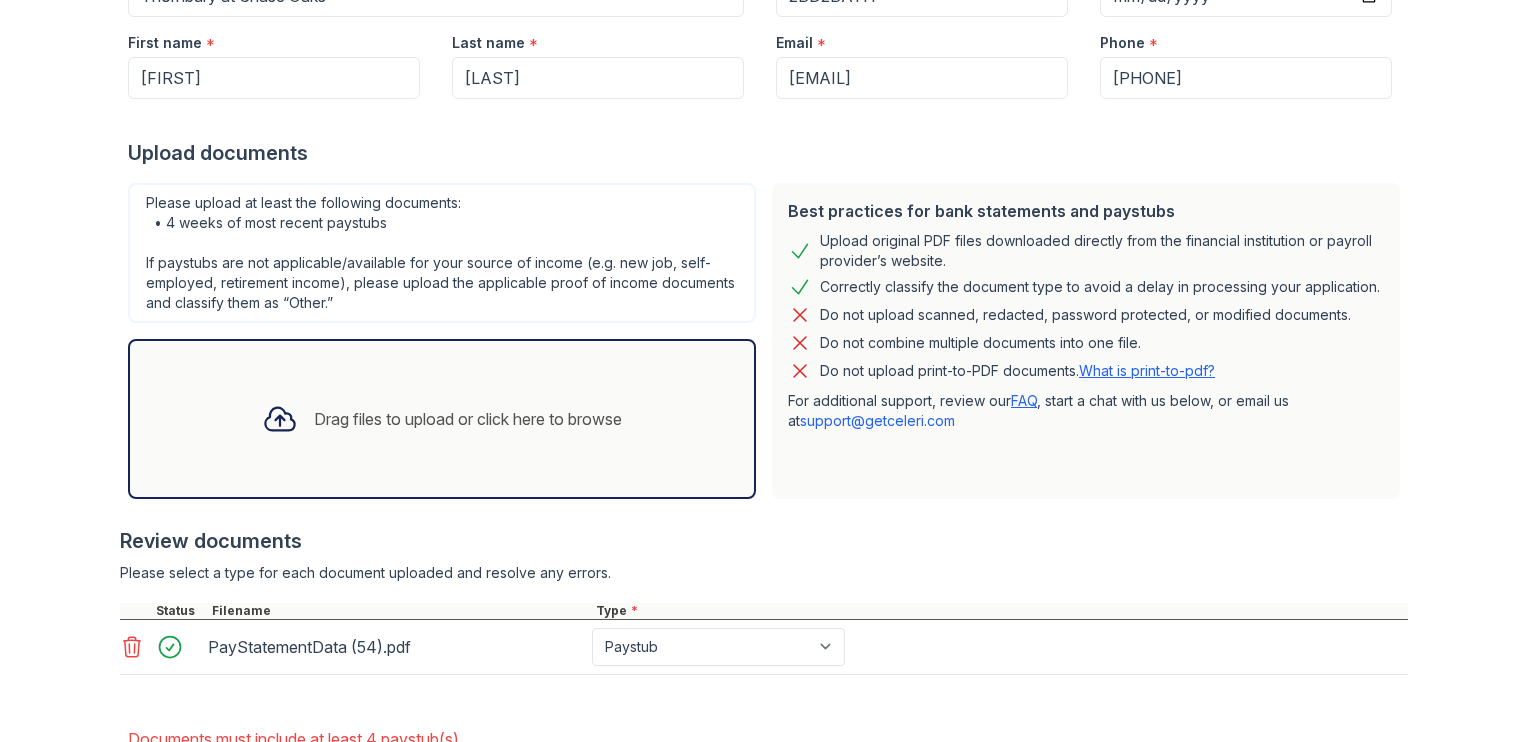 scroll, scrollTop: 455, scrollLeft: 0, axis: vertical 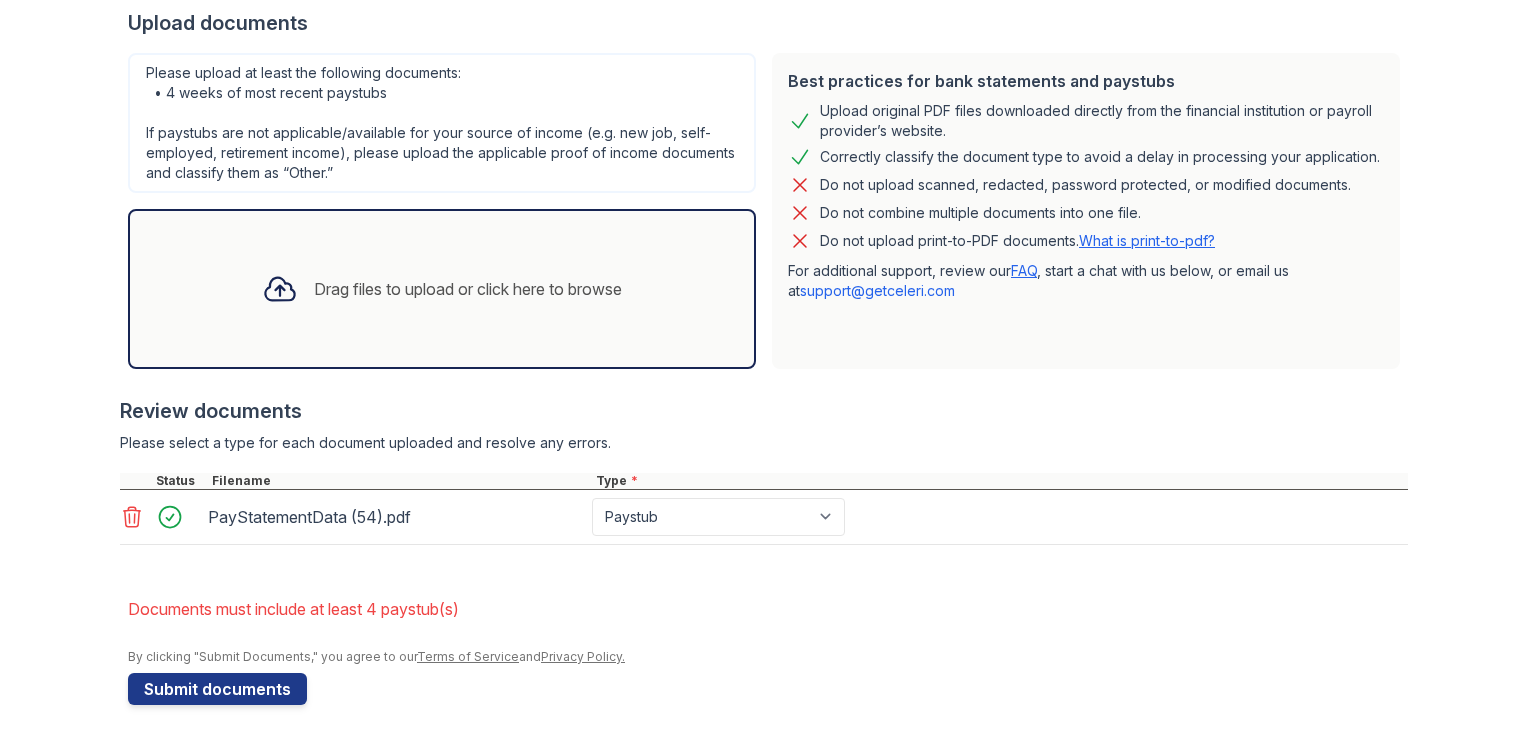 click on "Drag files to upload or click here to browse" at bounding box center (468, 289) 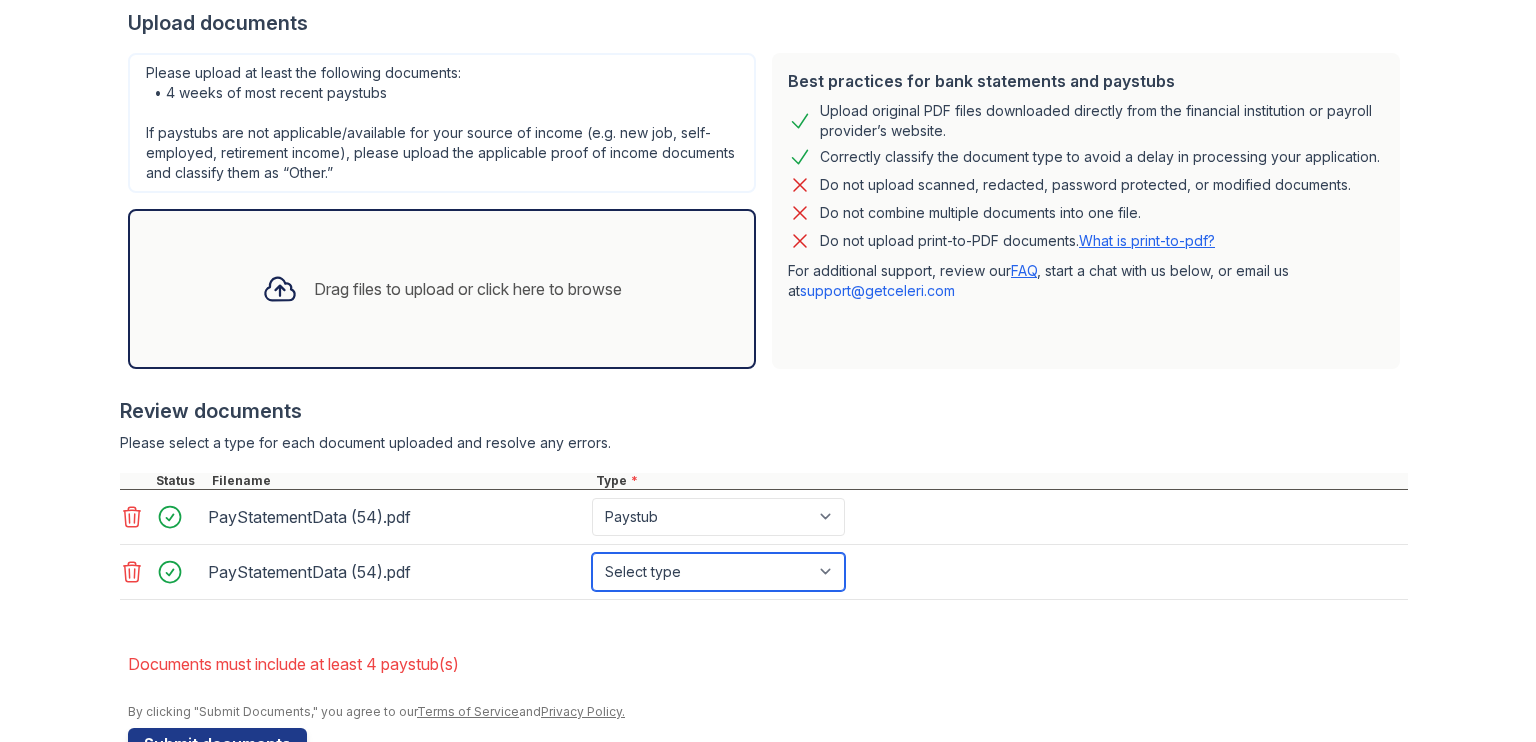 click on "Select type
Paystub
Bank Statement
Offer Letter
Tax Documents
Benefit Award Letter
Investment Account Statement
Other" at bounding box center (718, 572) 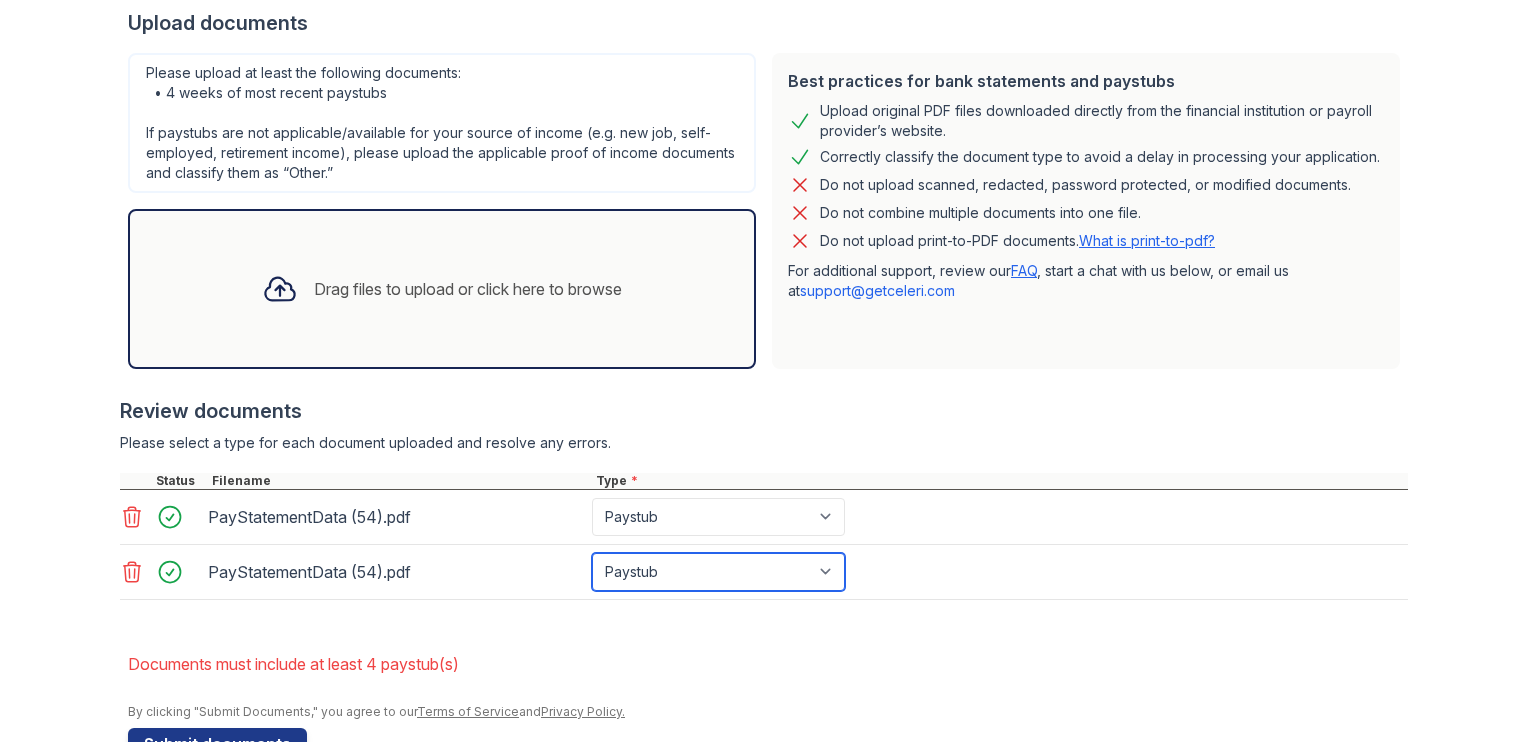 scroll, scrollTop: 509, scrollLeft: 0, axis: vertical 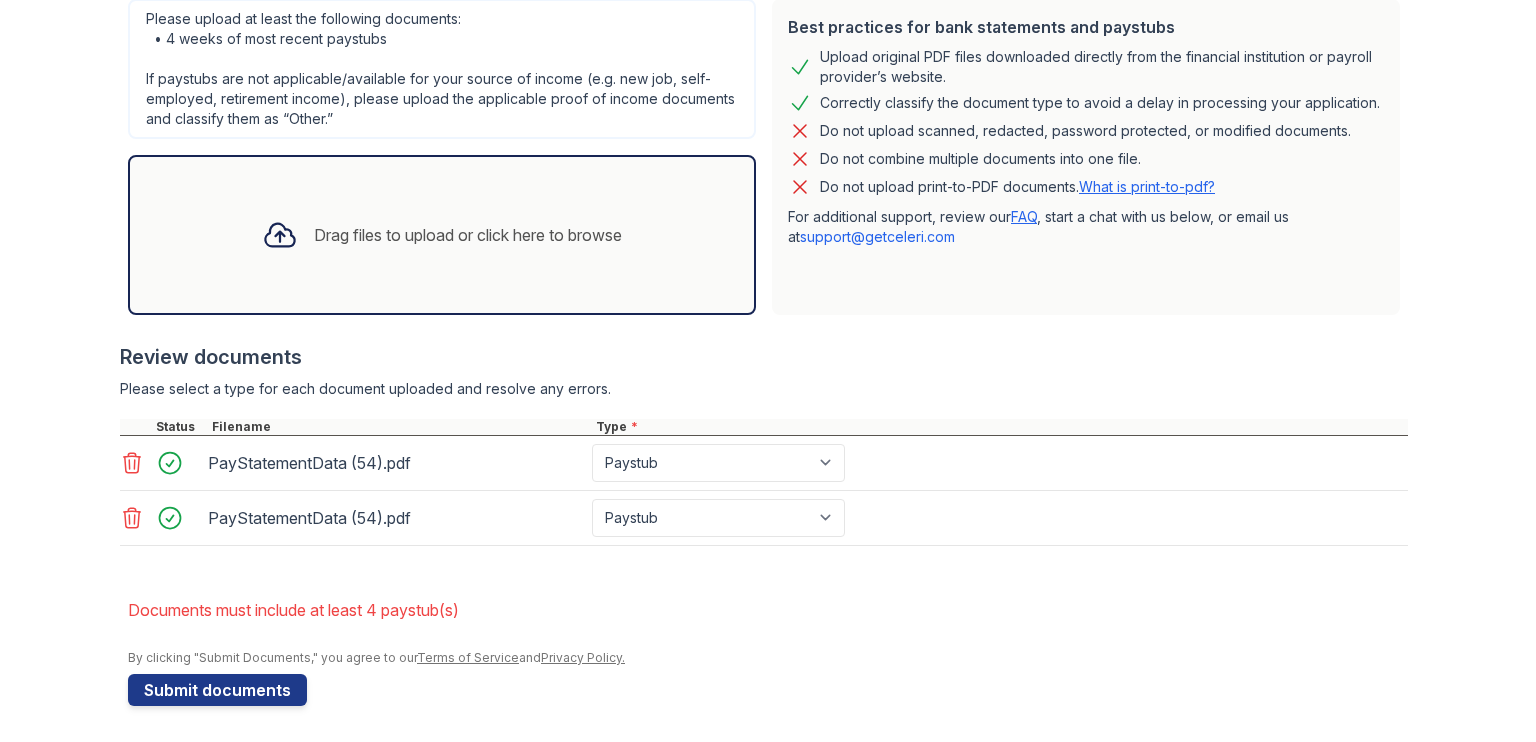 click on "For additional support, review our
FAQ ,
start a chat with us below, or email us at" at bounding box center [768, 210] 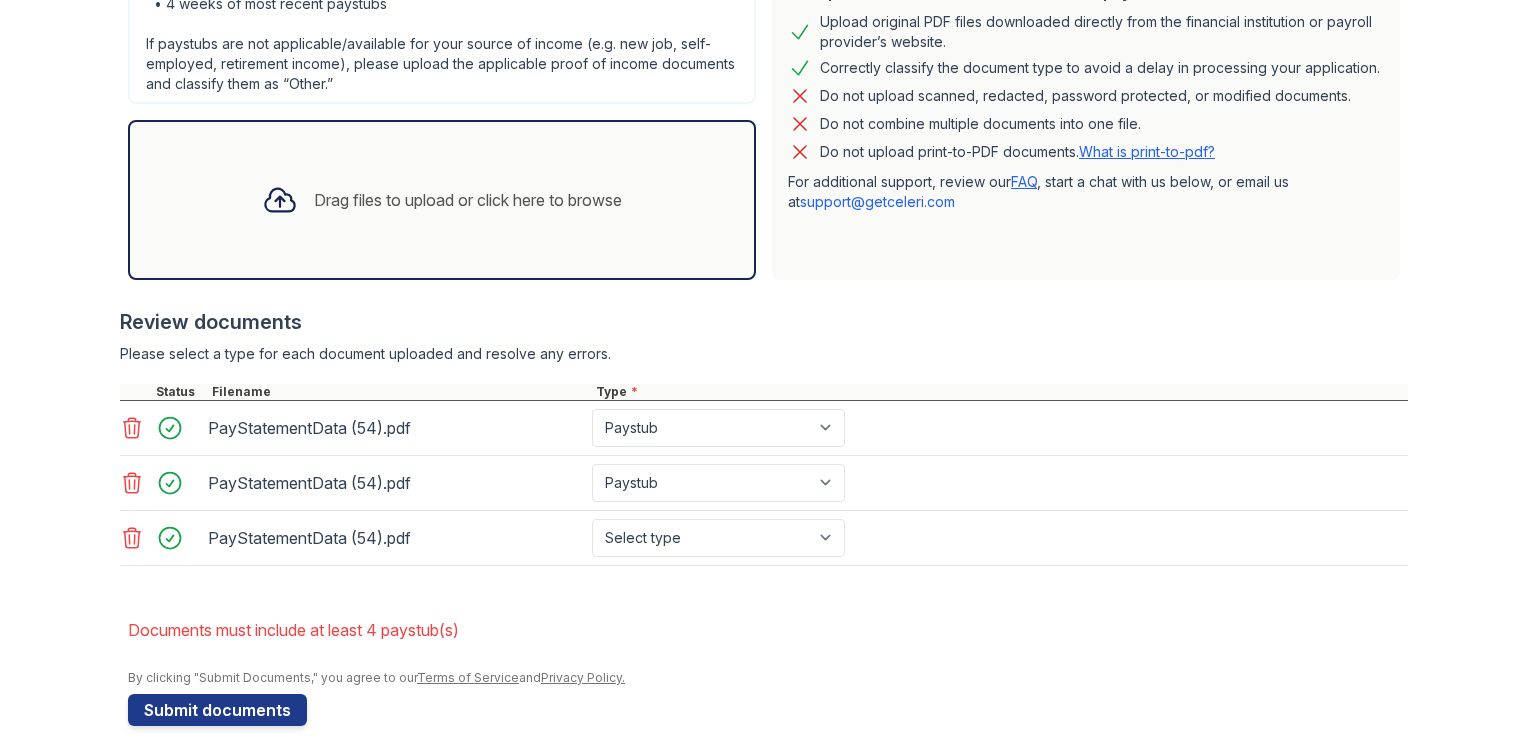 scroll, scrollTop: 564, scrollLeft: 0, axis: vertical 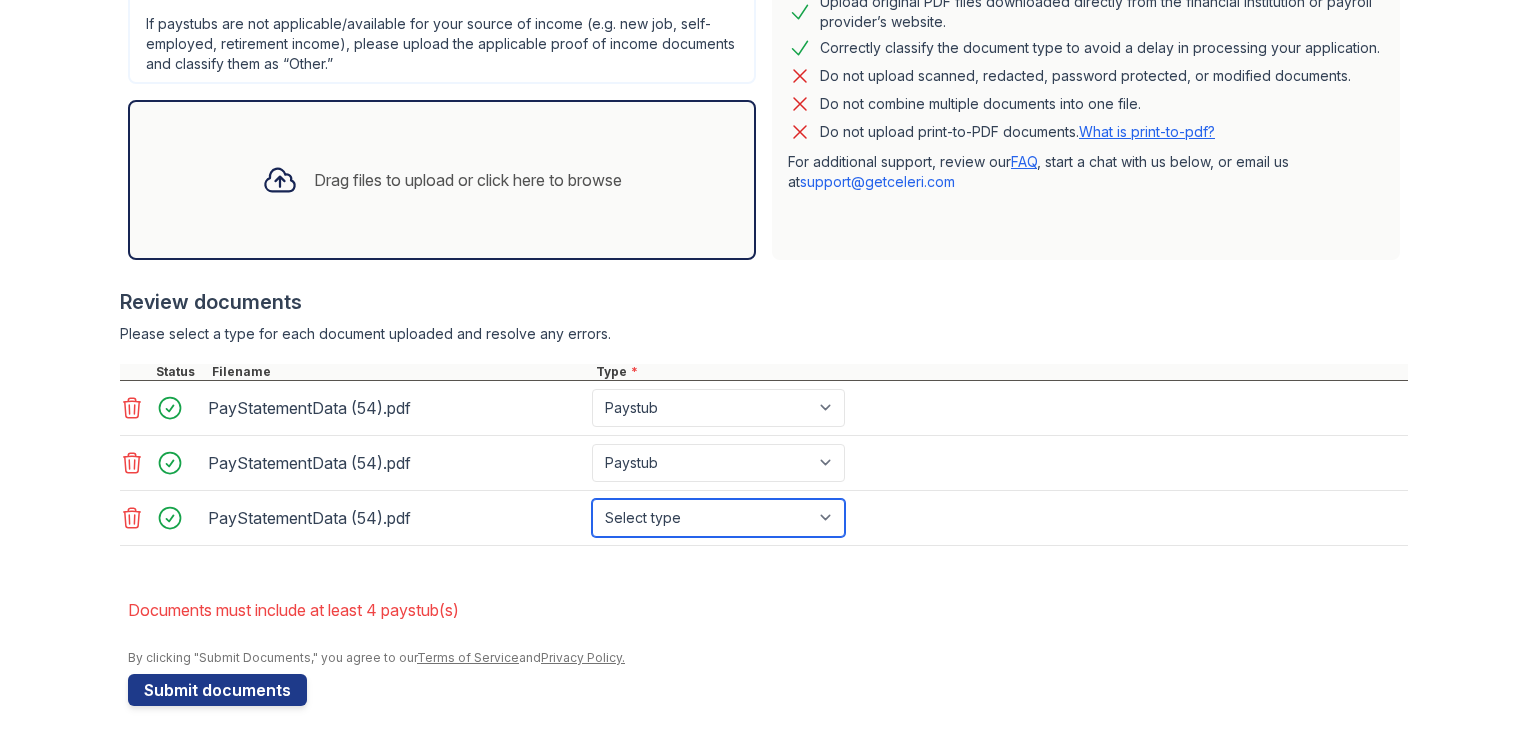 click on "Select type
Paystub
Bank Statement
Offer Letter
Tax Documents
Benefit Award Letter
Investment Account Statement
Other" at bounding box center (718, 518) 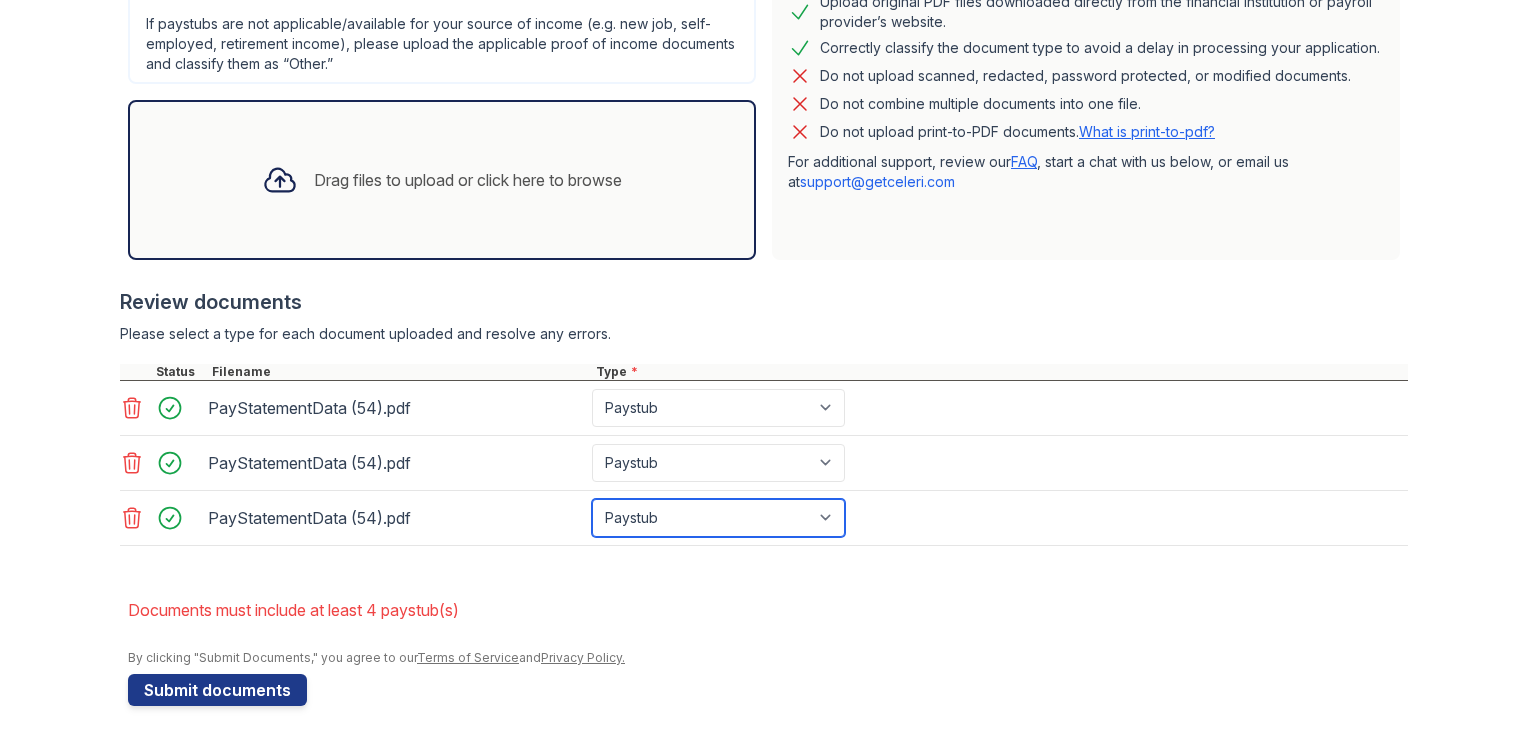 click on "Select type
Paystub
Bank Statement
Offer Letter
Tax Documents
Benefit Award Letter
Investment Account Statement
Other" at bounding box center (718, 518) 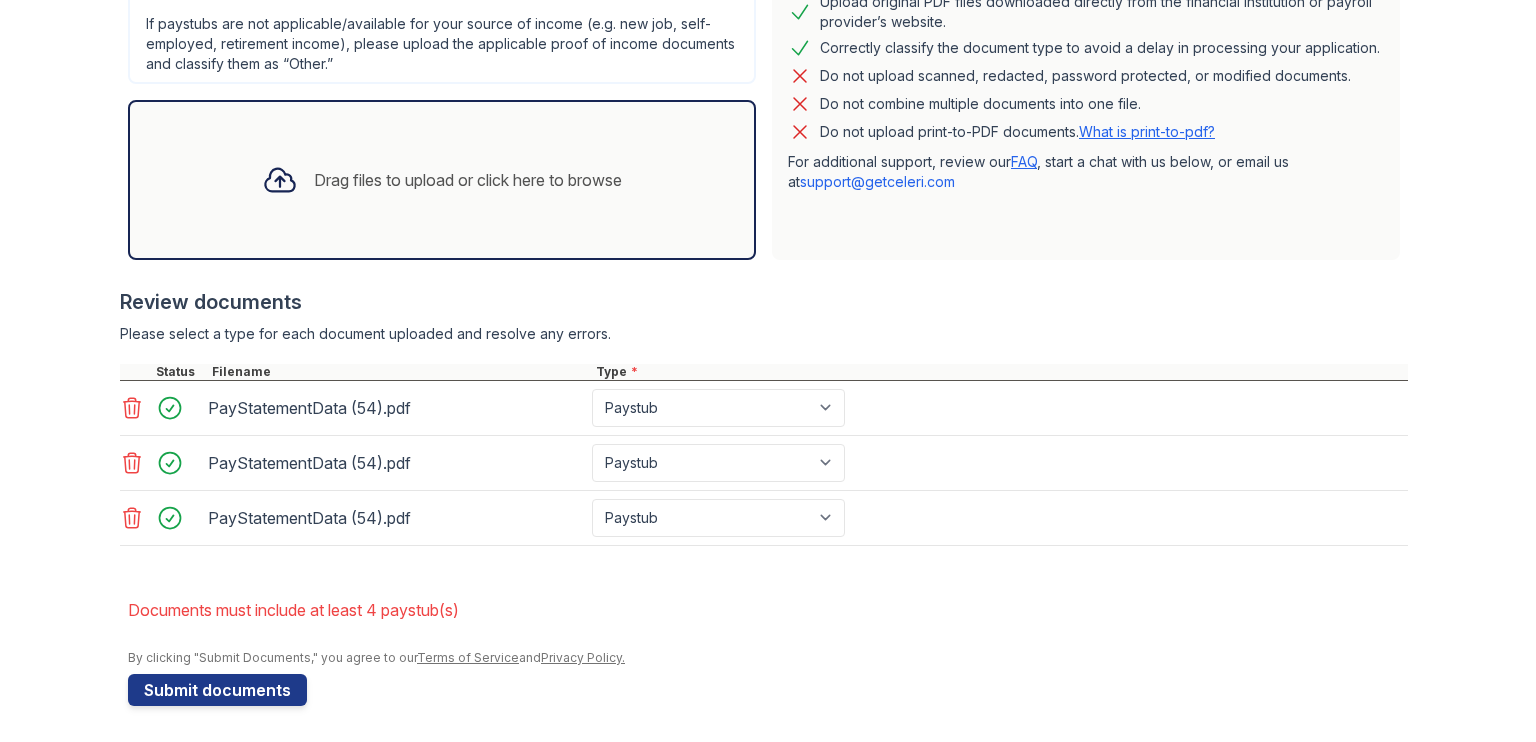 click on "Drag files to upload or click here to browse" at bounding box center (468, 180) 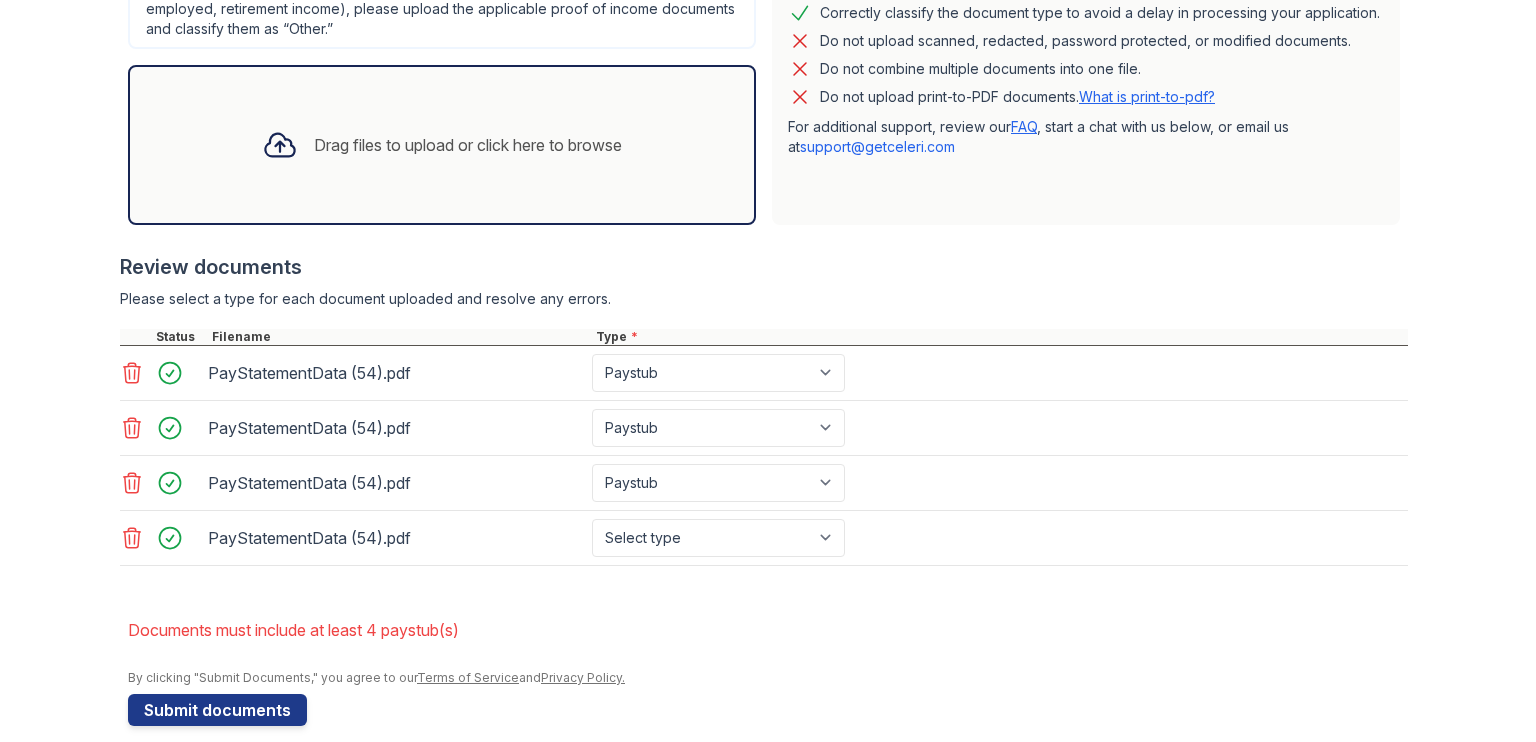 scroll, scrollTop: 618, scrollLeft: 0, axis: vertical 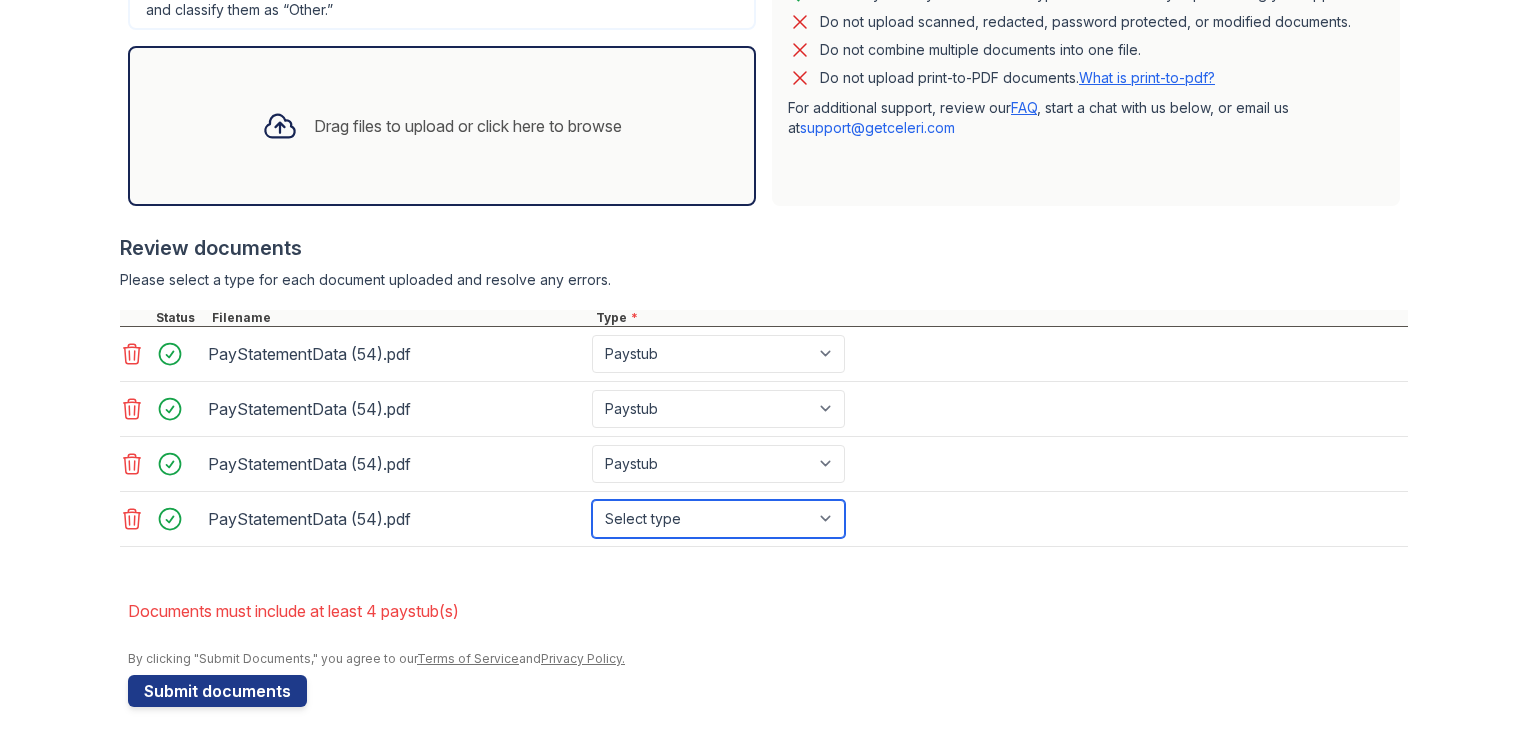 click on "Select type
Paystub
Bank Statement
Offer Letter
Tax Documents
Benefit Award Letter
Investment Account Statement
Other" at bounding box center [718, 519] 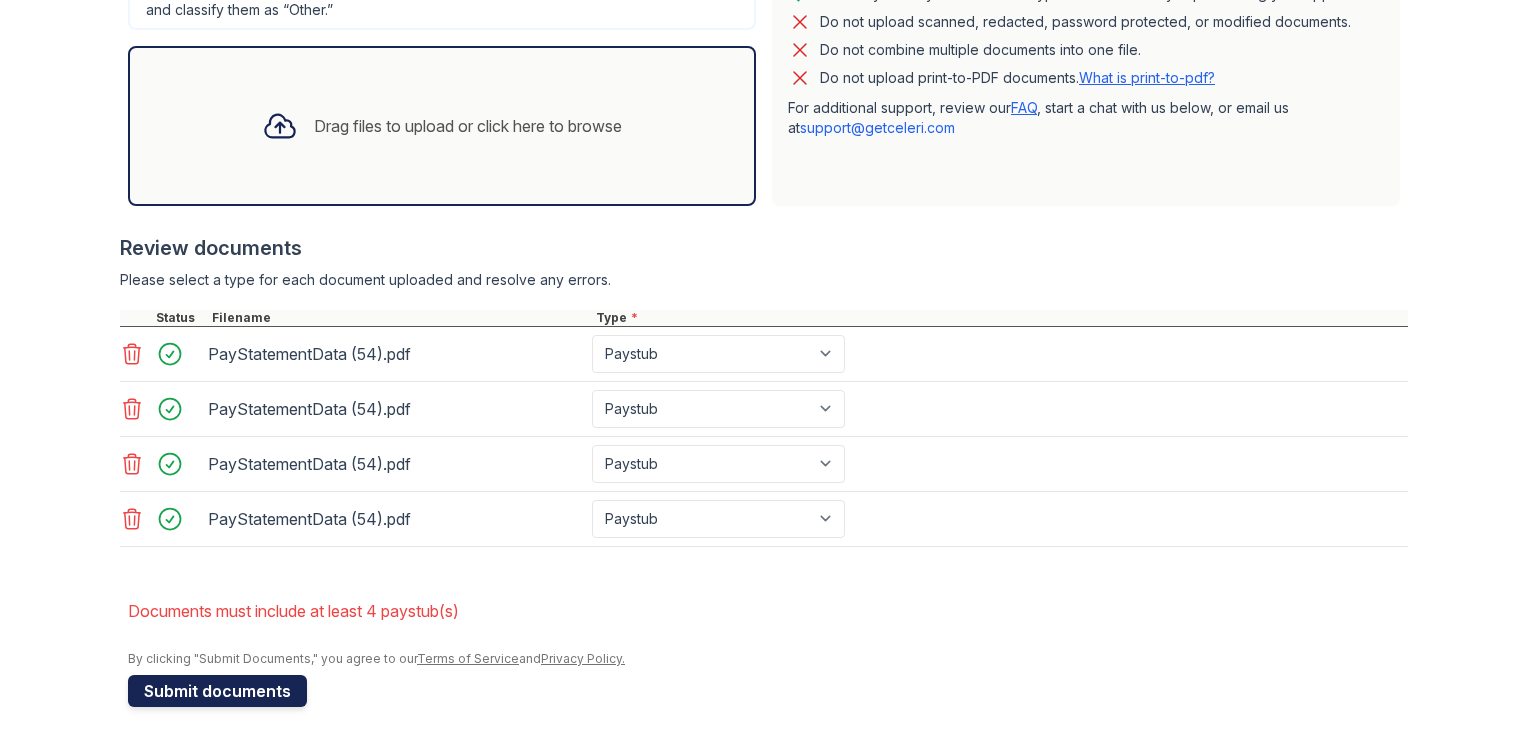 click on "Submit documents" at bounding box center (217, 691) 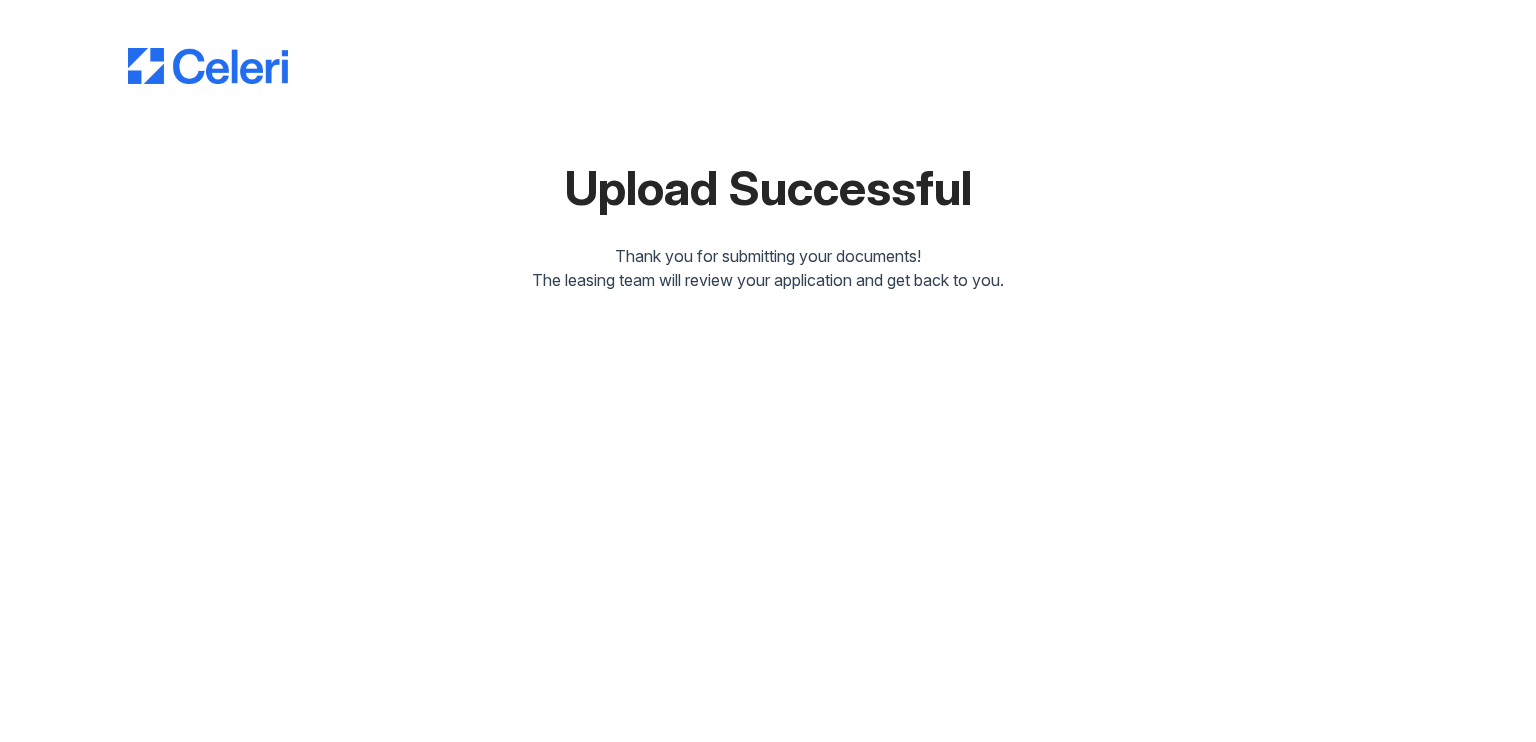 click on "Upload Successful
Thank you for submitting your documents!
The leasing team will review your application and get back to you." at bounding box center (768, 150) 